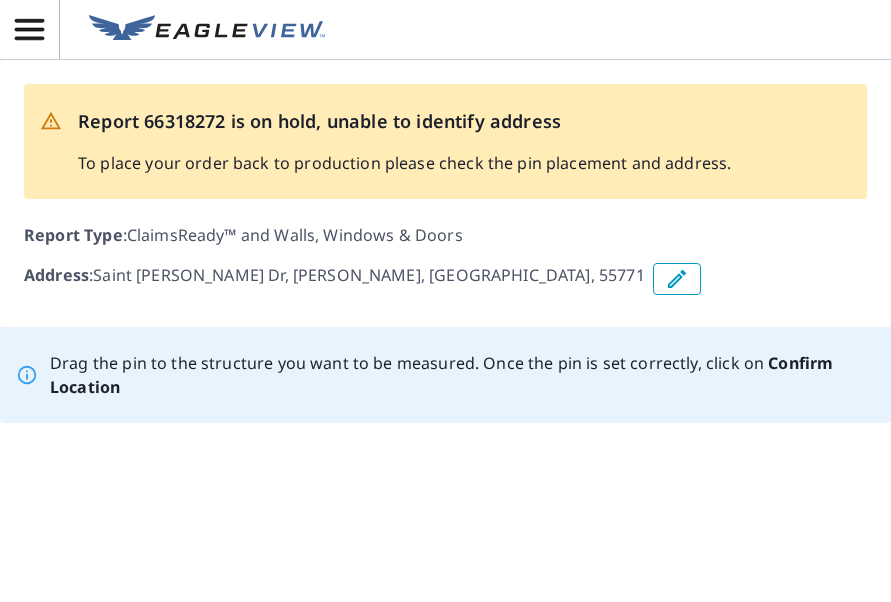 scroll, scrollTop: 0, scrollLeft: 0, axis: both 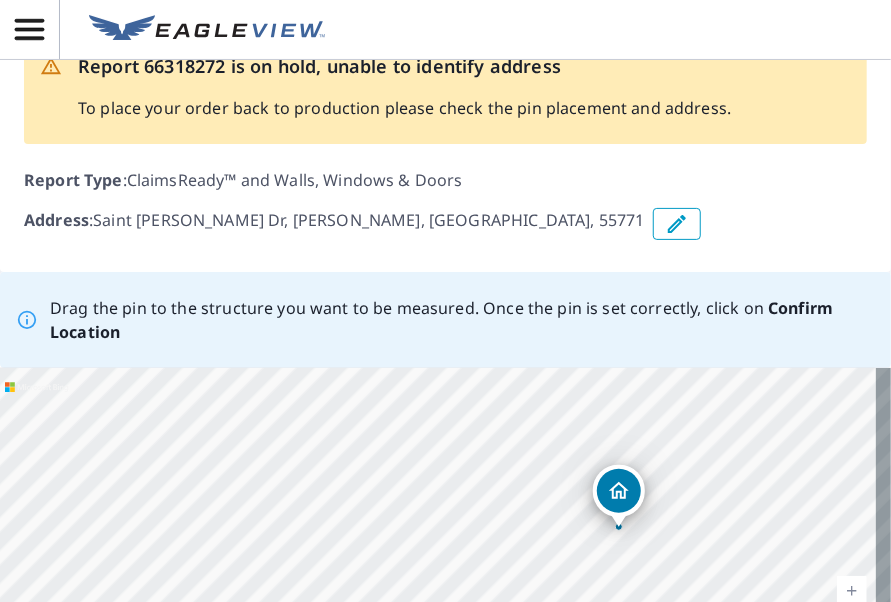 click 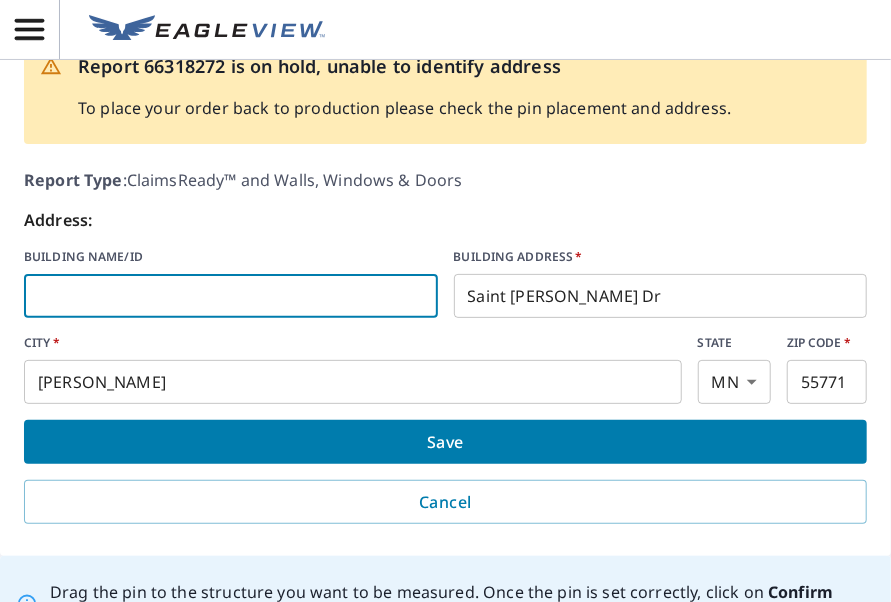 paste on "[STREET_ADDRESS]" 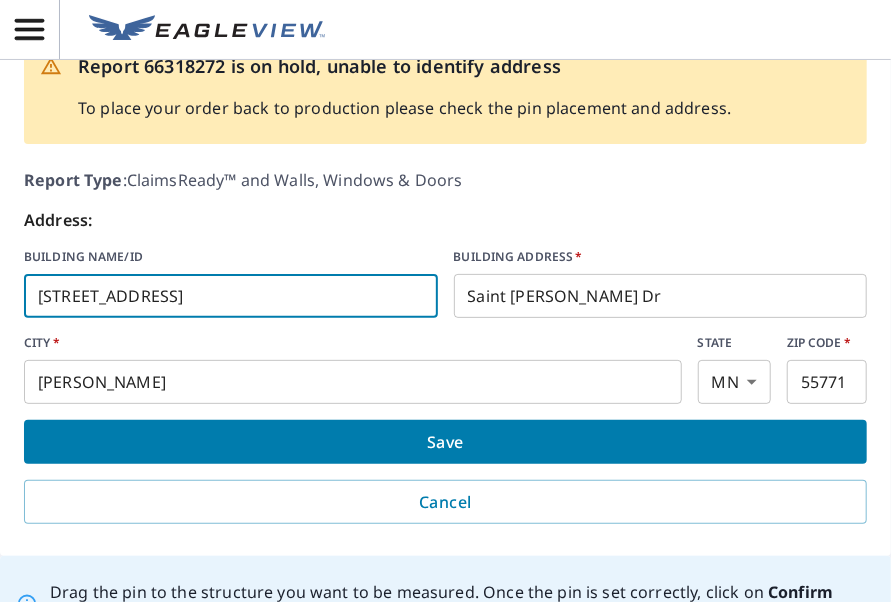 drag, startPoint x: 172, startPoint y: 291, endPoint x: 258, endPoint y: 298, distance: 86.28442 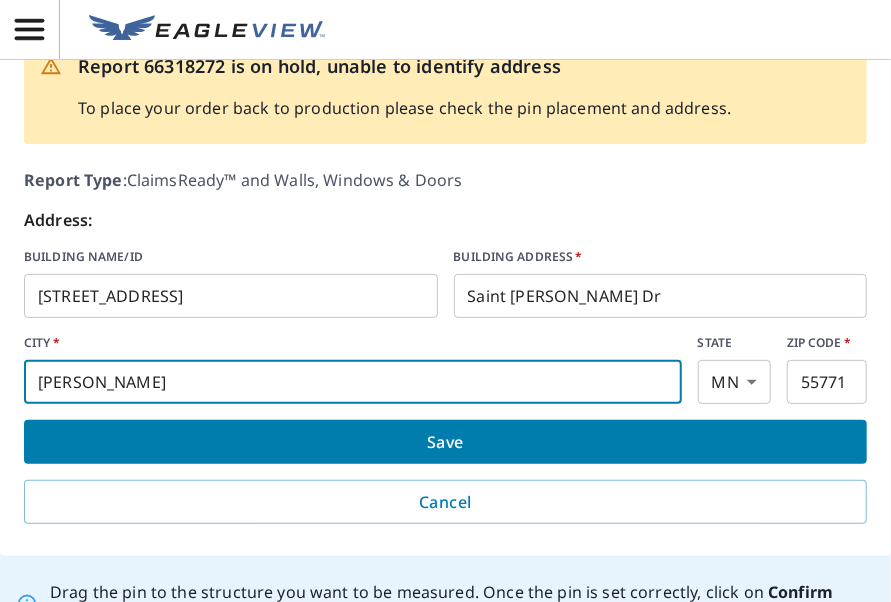 drag, startPoint x: 137, startPoint y: 375, endPoint x: 9, endPoint y: 389, distance: 128.76335 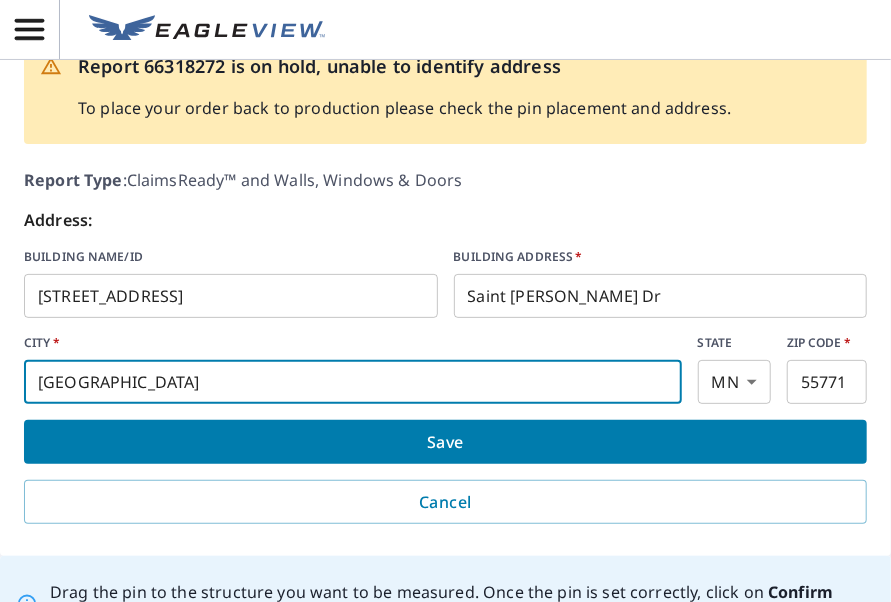 type on "PLYMOUTH" 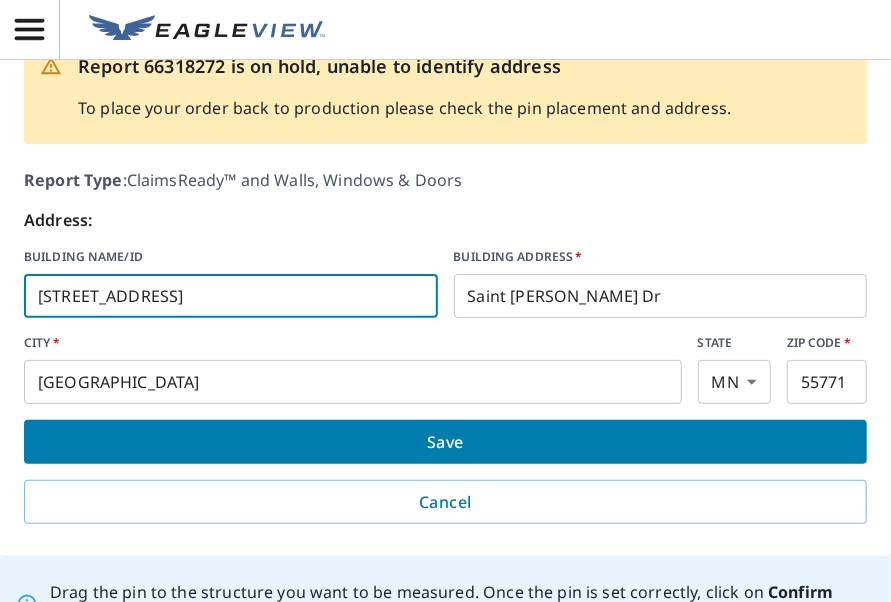 click on "16110 9TH AVE N  MN 55447" at bounding box center (231, 296) 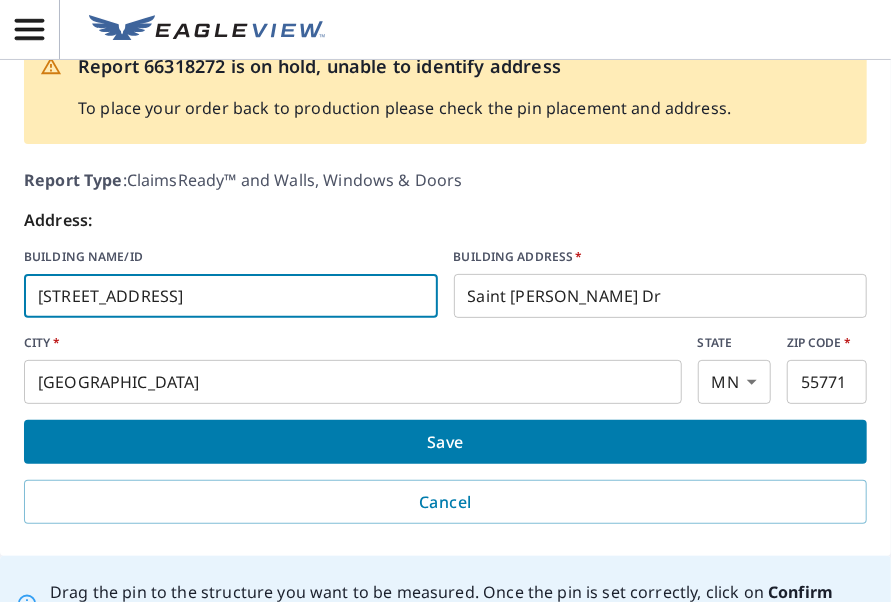drag, startPoint x: 265, startPoint y: 293, endPoint x: 208, endPoint y: 301, distance: 57.558666 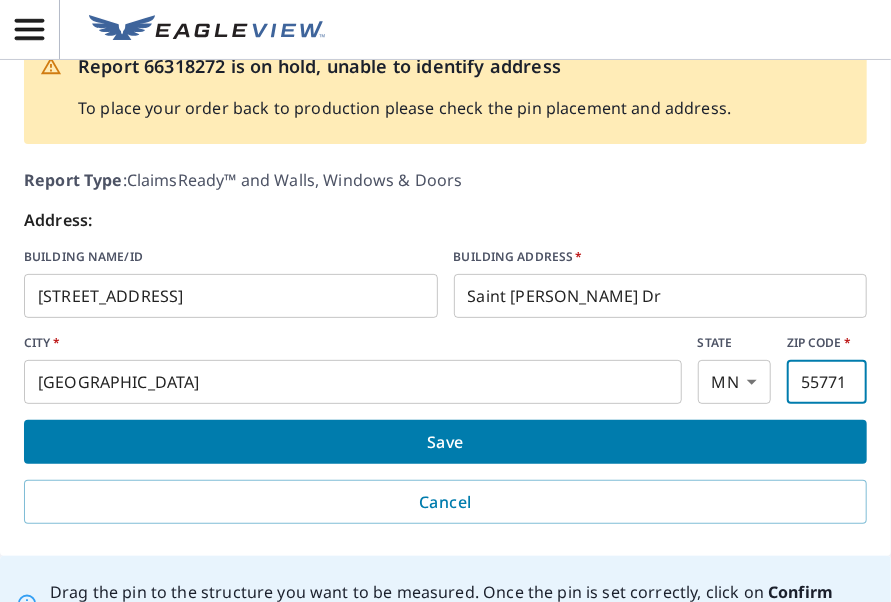 drag, startPoint x: 842, startPoint y: 379, endPoint x: 755, endPoint y: 379, distance: 87 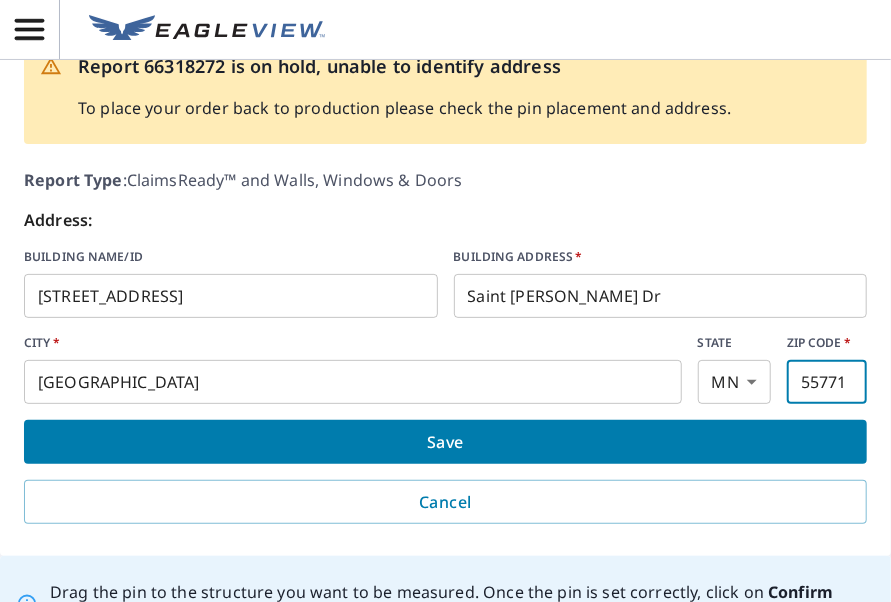 paste on "447" 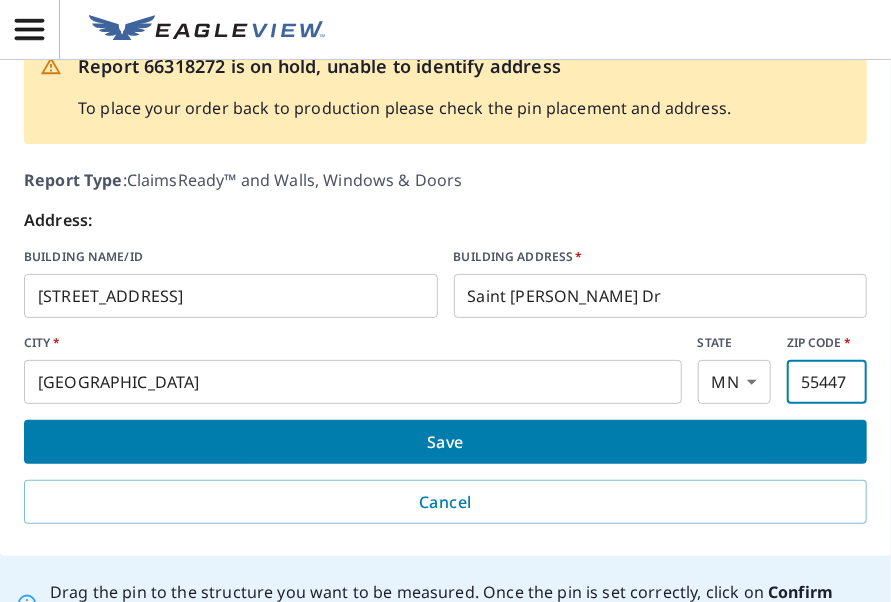 type on "55447" 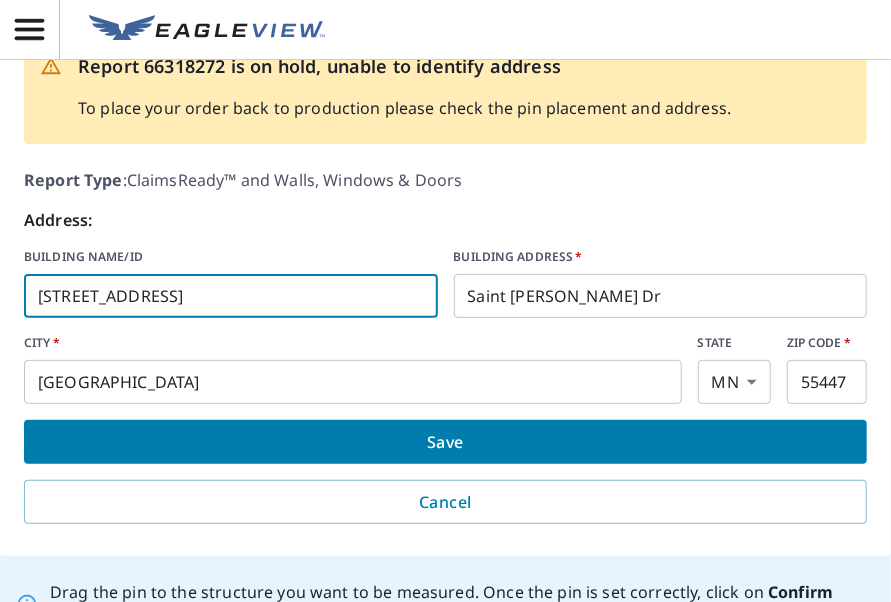 drag, startPoint x: 228, startPoint y: 297, endPoint x: -9, endPoint y: 294, distance: 237.01898 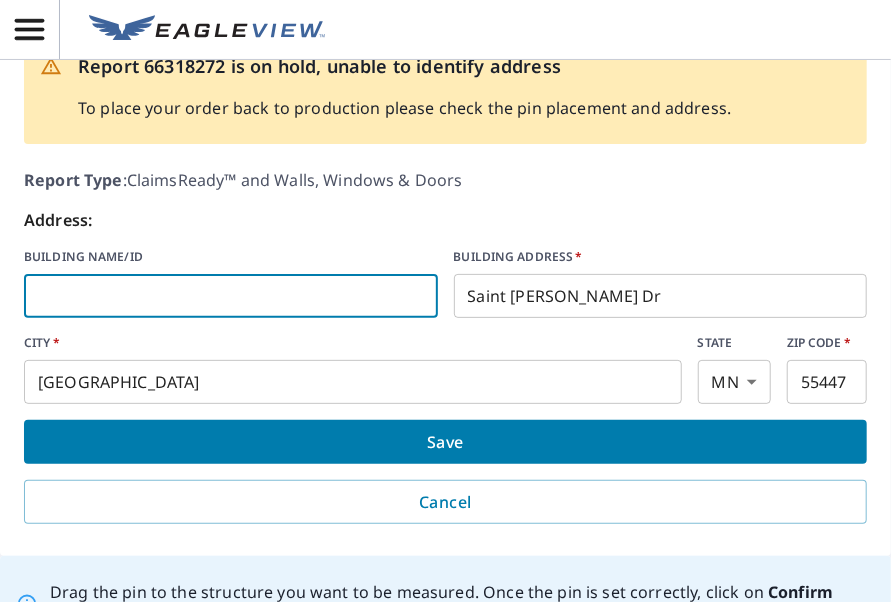 type 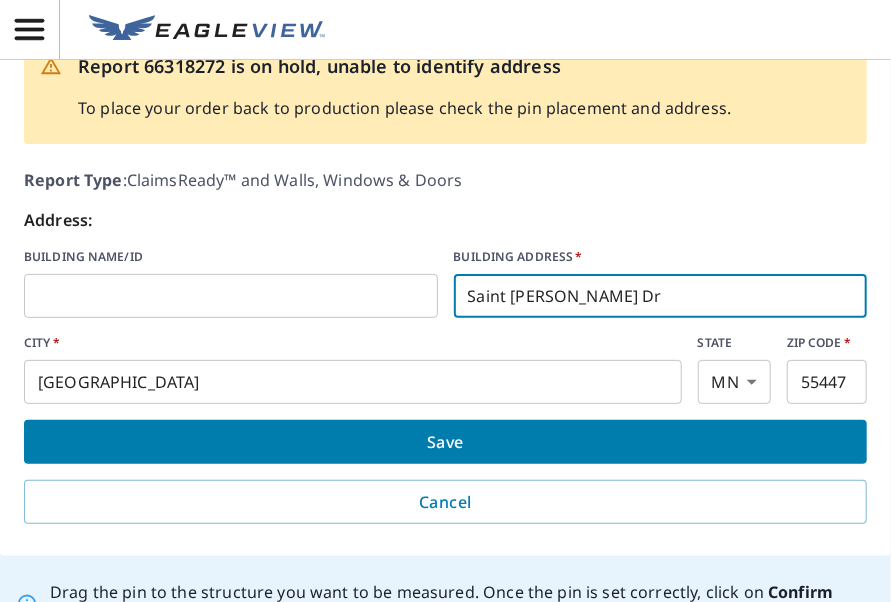 drag, startPoint x: 593, startPoint y: 281, endPoint x: 456, endPoint y: 303, distance: 138.75517 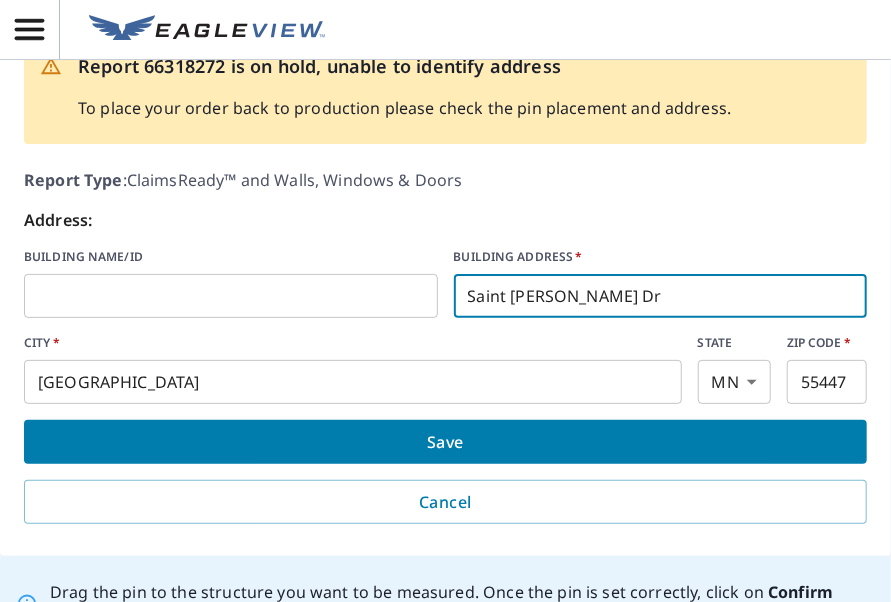 paste on "16110 9TH AVE N  MN" 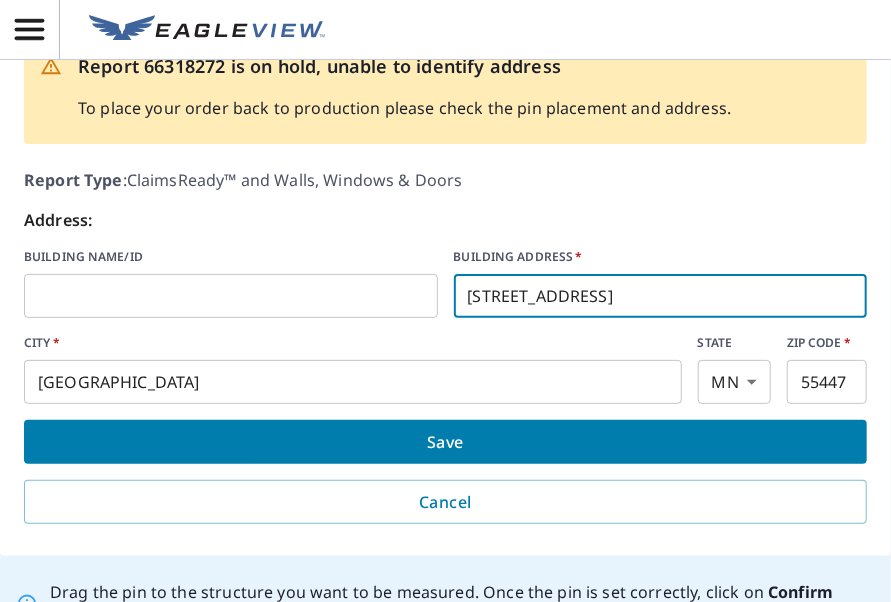 type on "16110 9TH AVE N  MN" 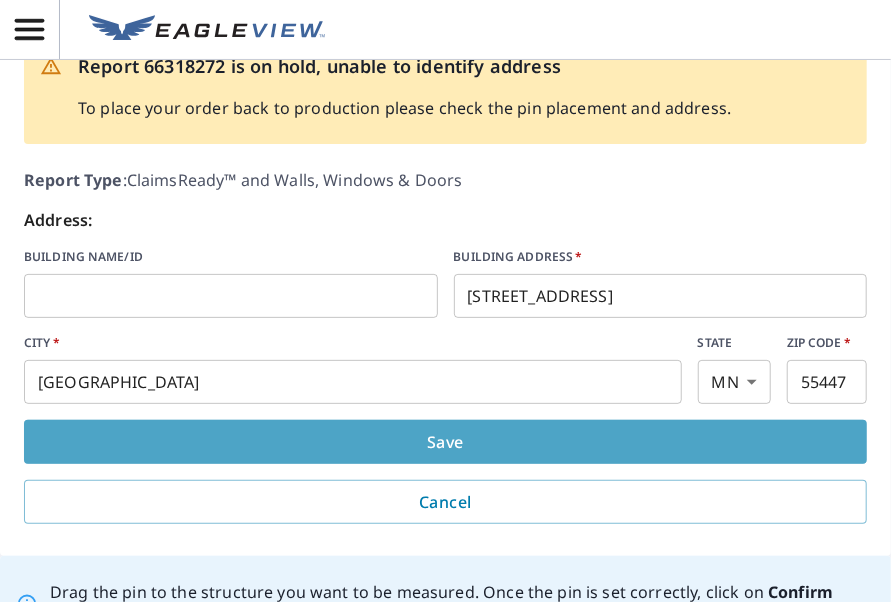 click on "Save" at bounding box center (445, 442) 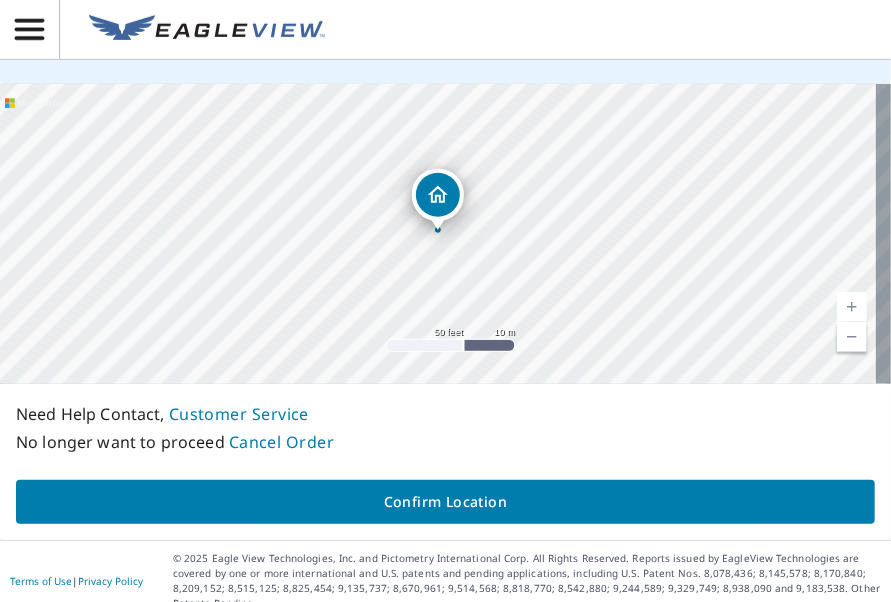 scroll, scrollTop: 358, scrollLeft: 0, axis: vertical 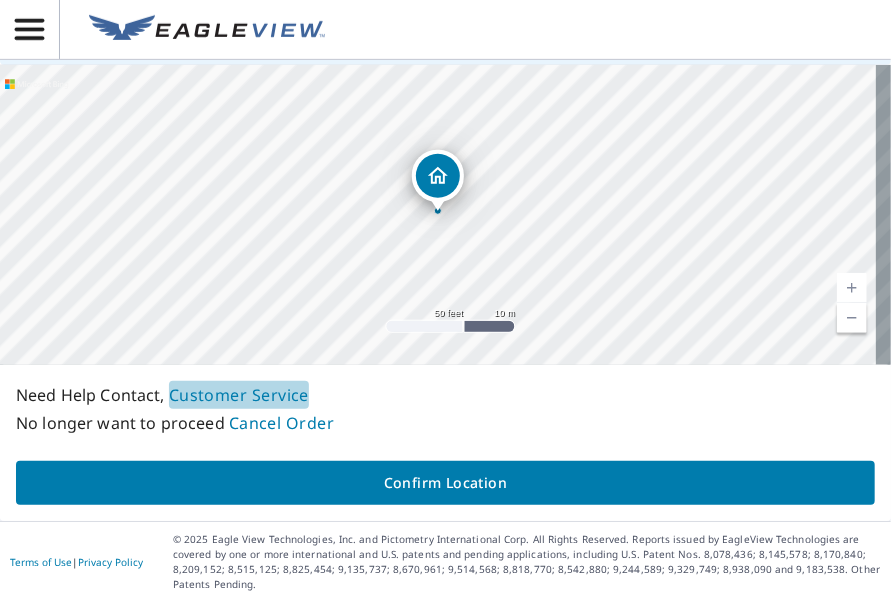 click on "Customer Service" at bounding box center [239, 395] 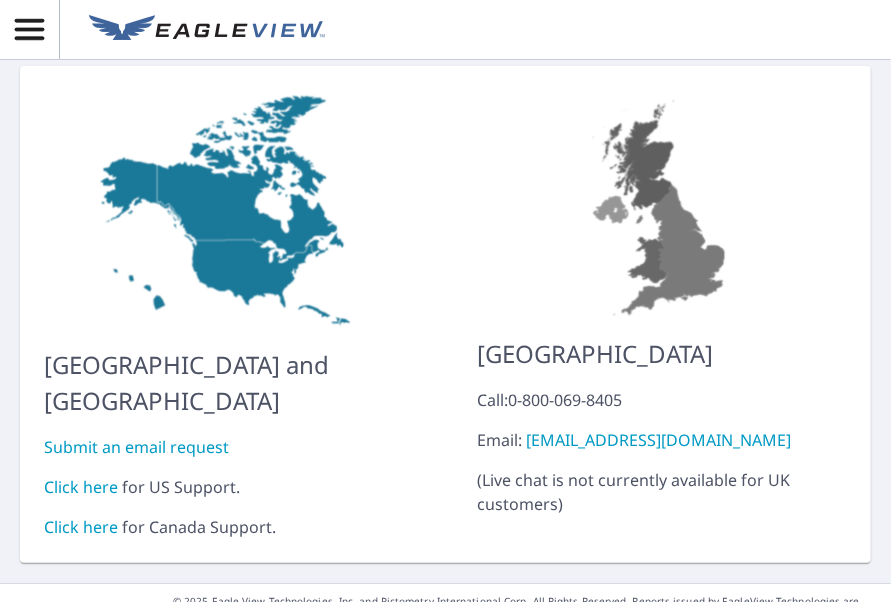 scroll, scrollTop: 166, scrollLeft: 0, axis: vertical 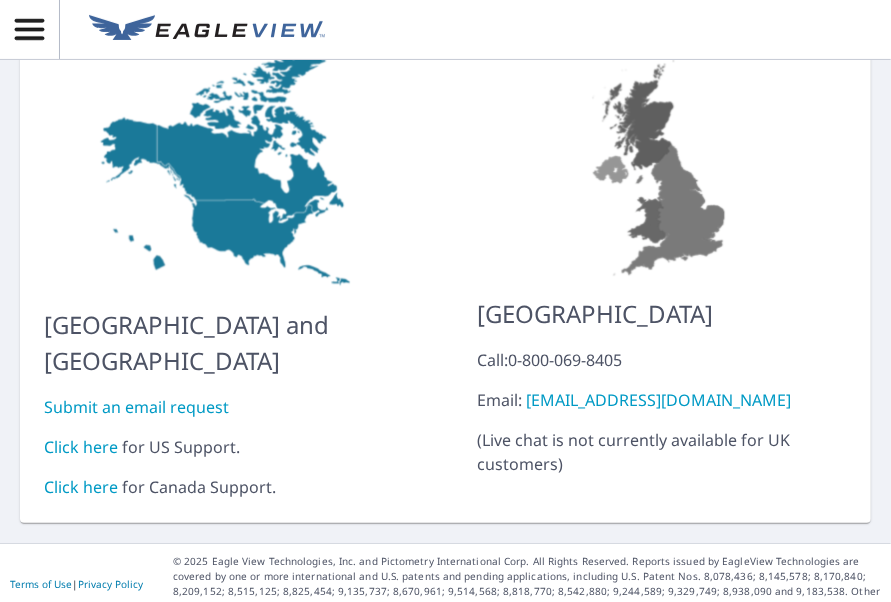 click on "Click here" at bounding box center (81, 447) 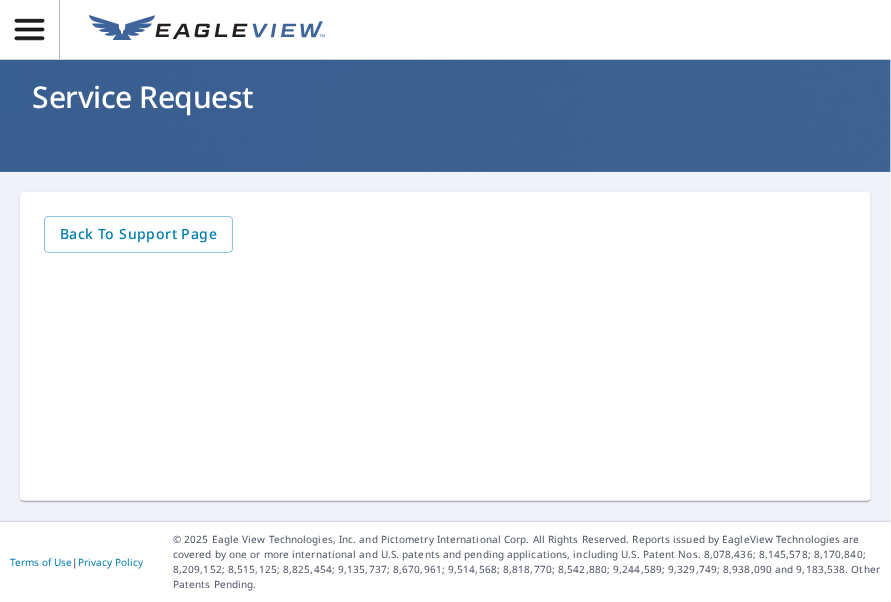 scroll, scrollTop: 0, scrollLeft: 0, axis: both 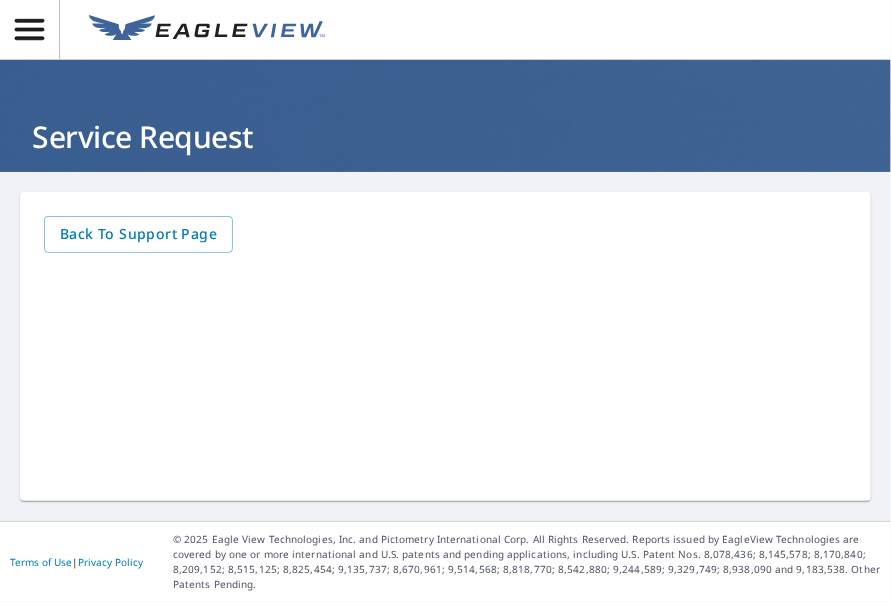 click on "Back to Support page" at bounding box center [445, 346] 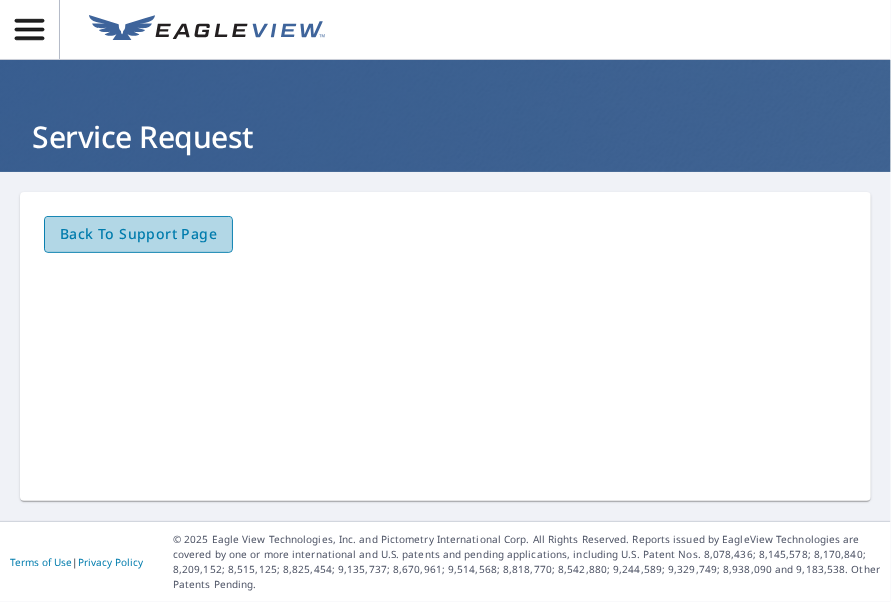click on "Back to Support page" at bounding box center [138, 234] 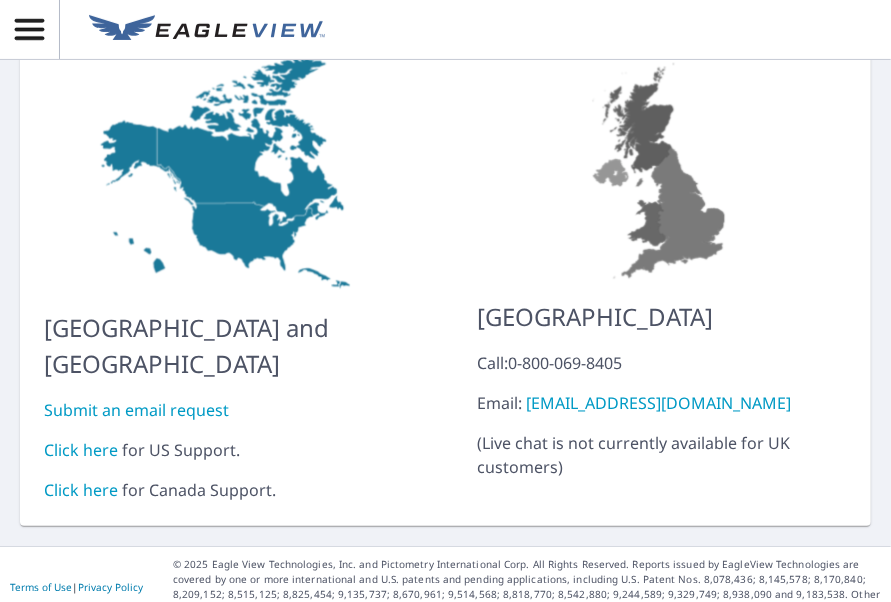 scroll, scrollTop: 166, scrollLeft: 0, axis: vertical 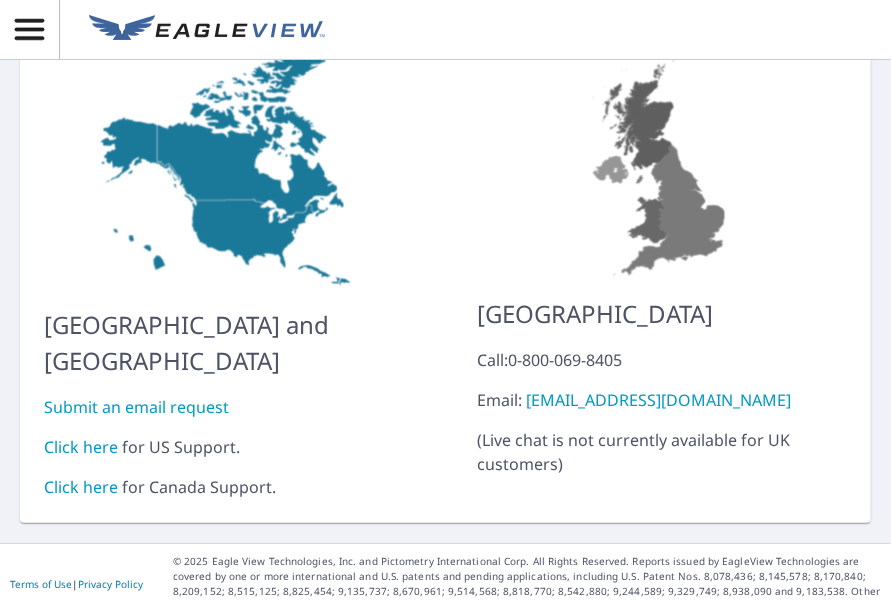 click on "Click here" at bounding box center (81, 447) 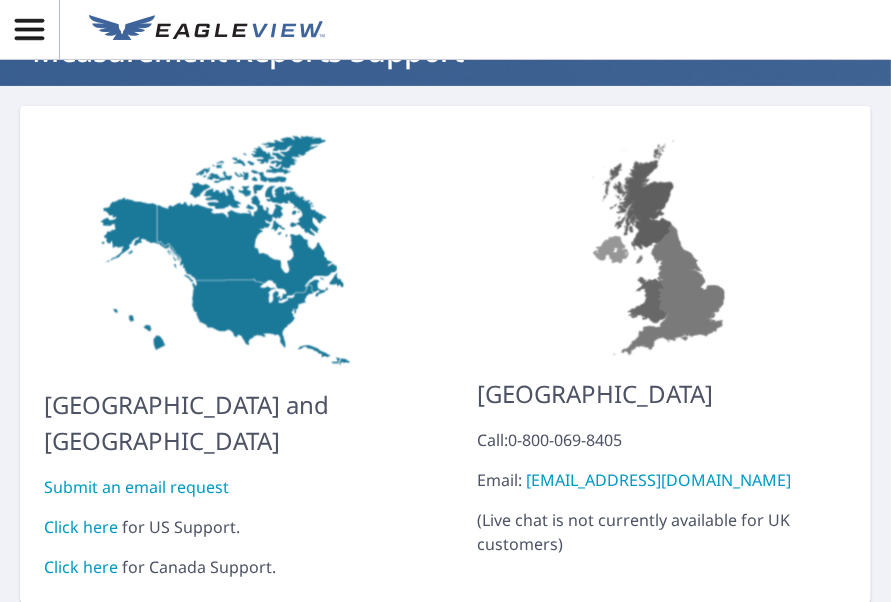 scroll, scrollTop: 166, scrollLeft: 0, axis: vertical 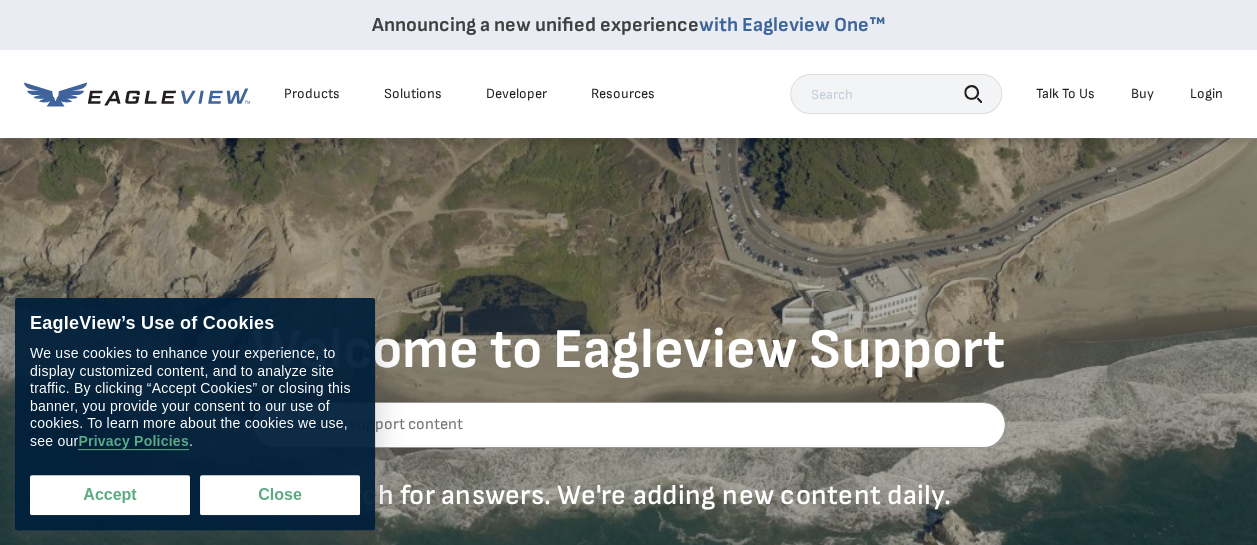 click on "Accept" at bounding box center (110, 495) 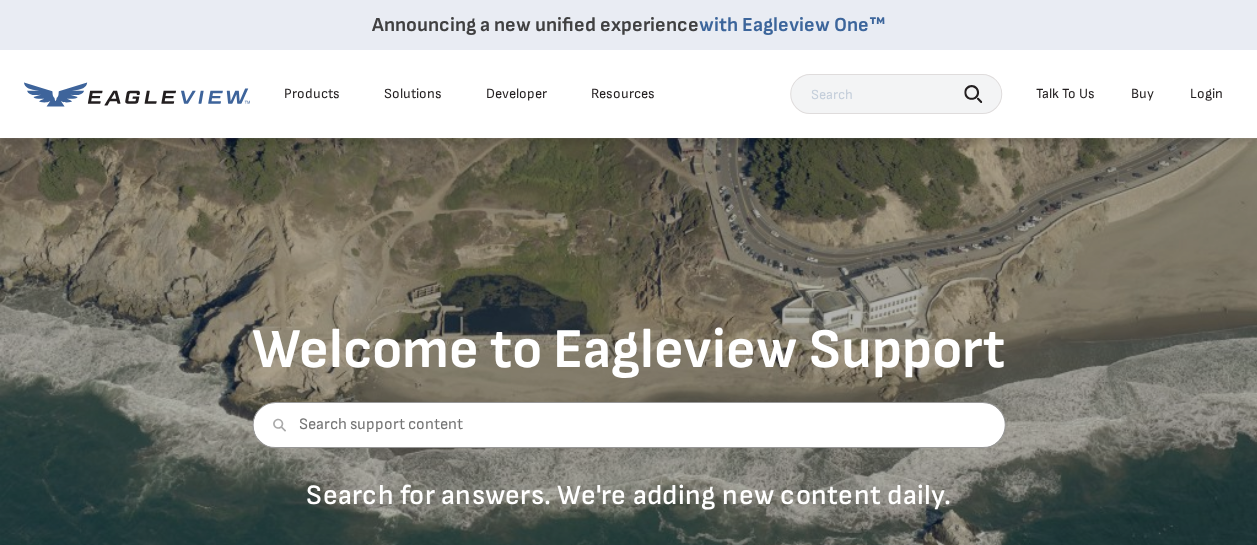 checkbox on "true" 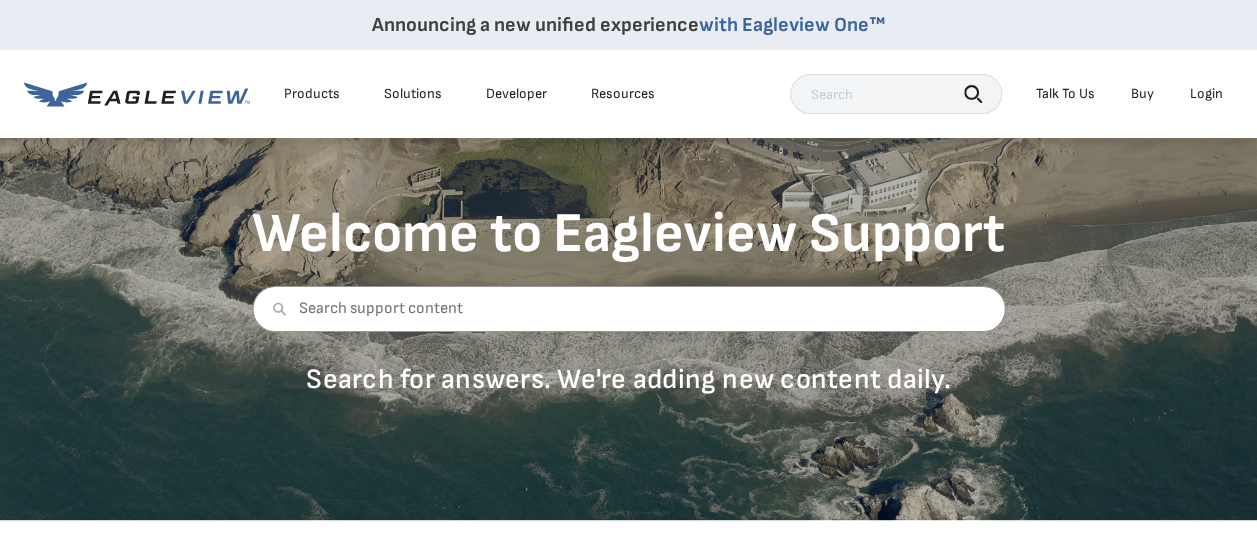 scroll, scrollTop: 0, scrollLeft: 0, axis: both 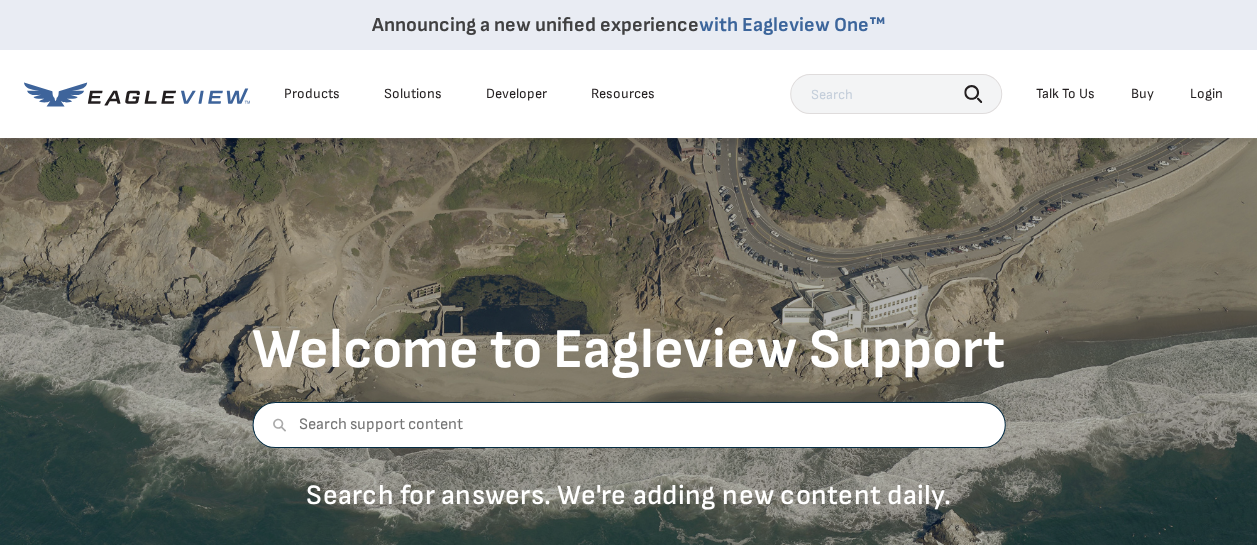 click at bounding box center (628, 425) 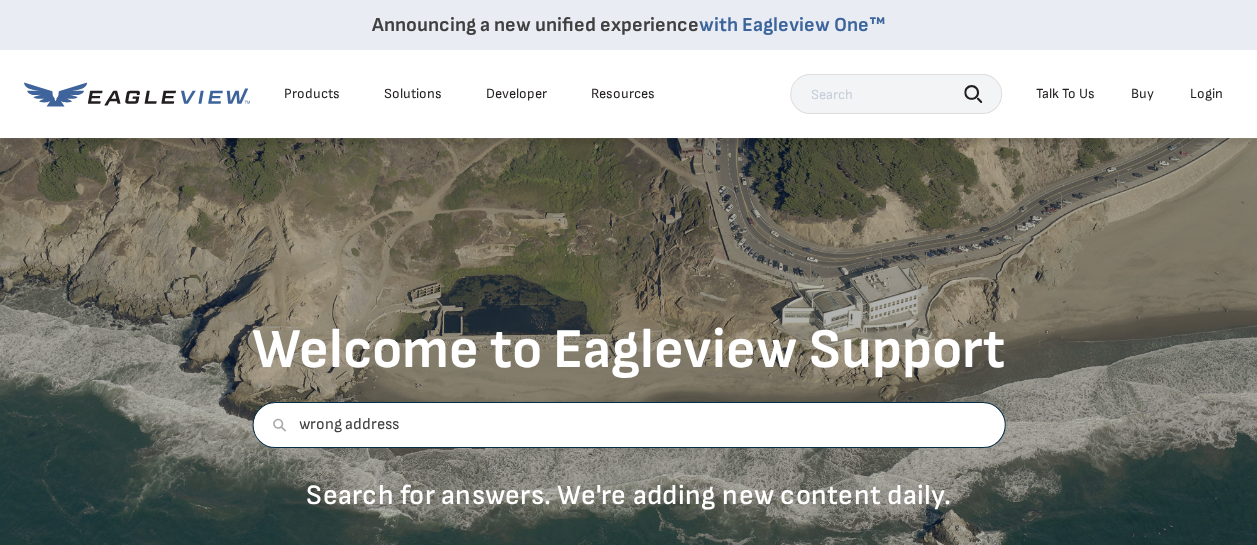 type on "wrong address" 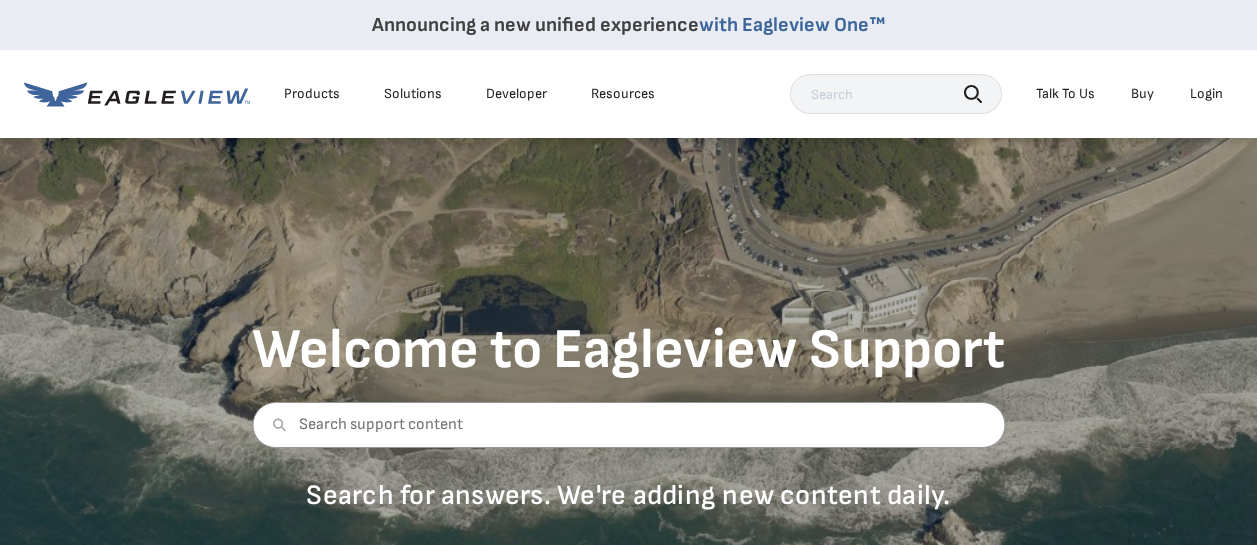 scroll, scrollTop: 500, scrollLeft: 0, axis: vertical 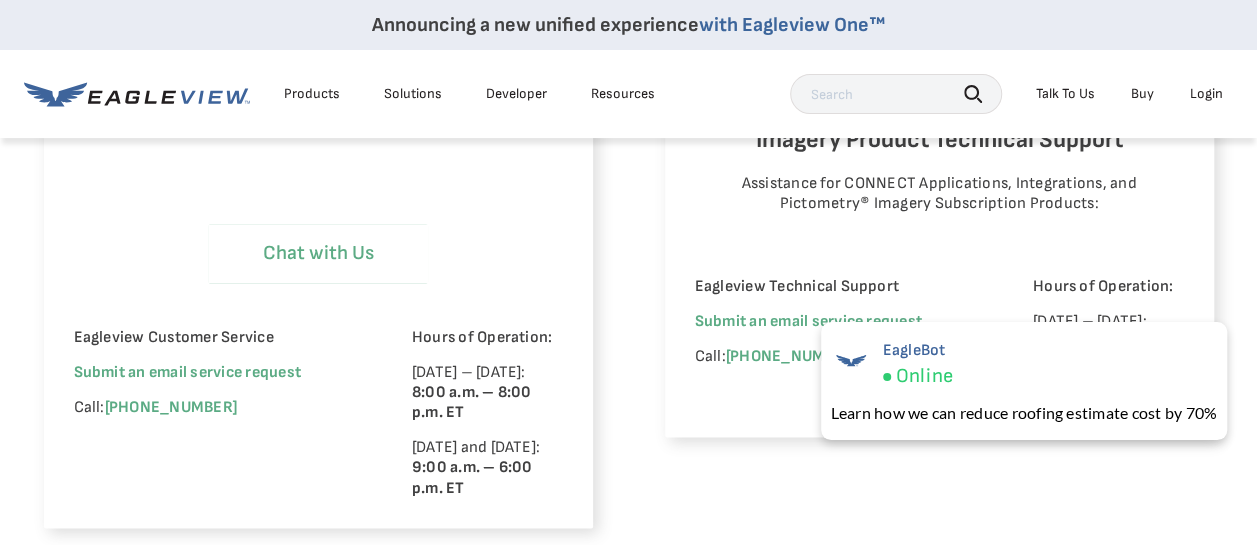 click on "Chat with Us" at bounding box center [318, 253] 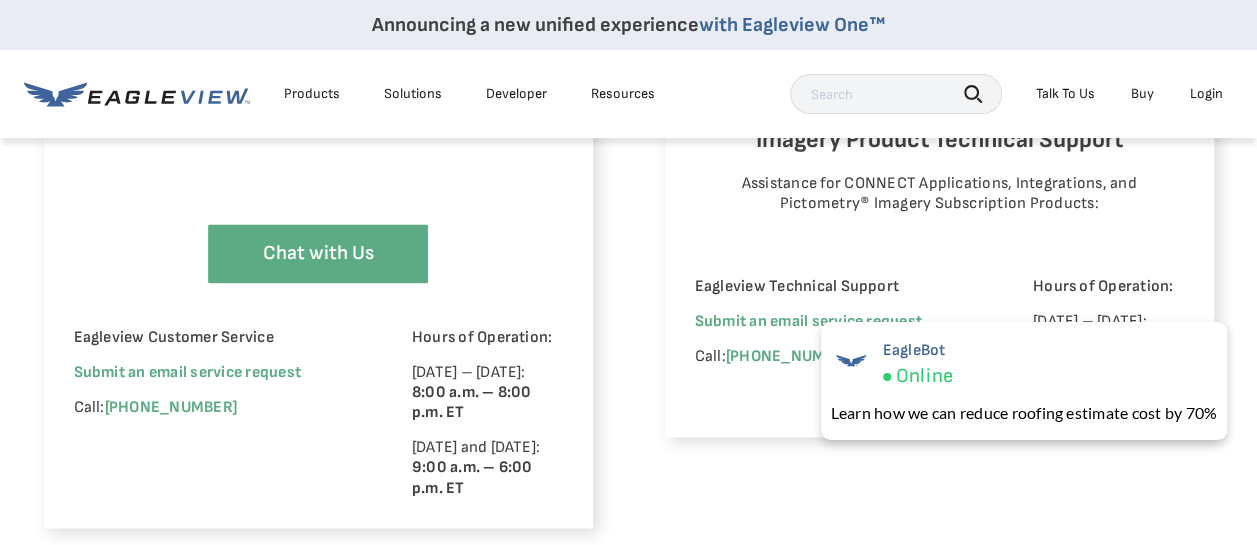 select on "Cancel_Roof_Wall_Report" 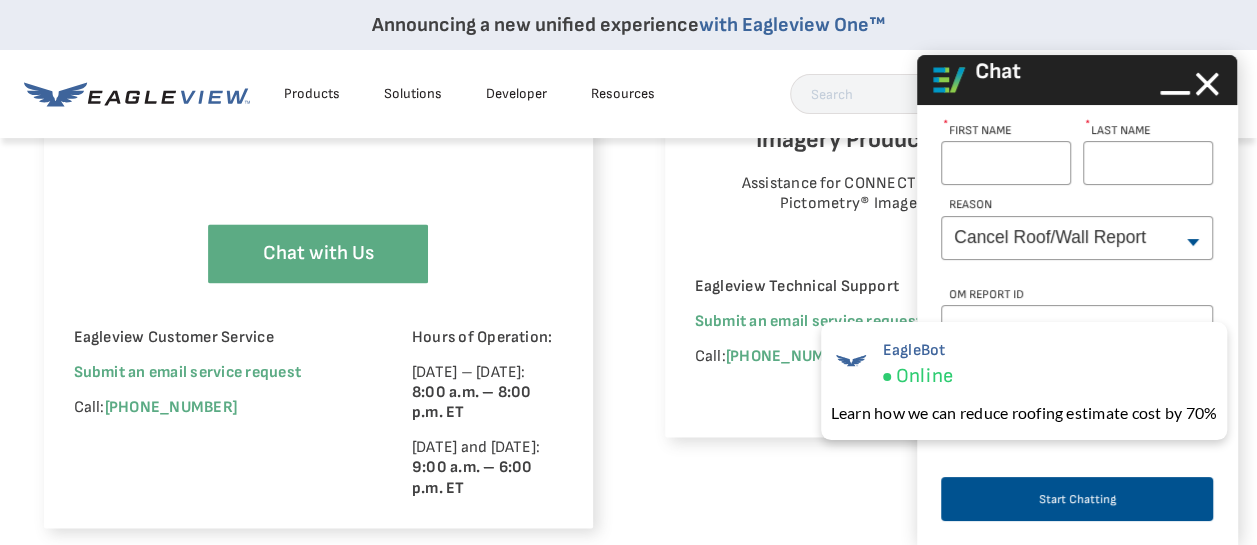 click on "First Name *" at bounding box center (1006, 163) 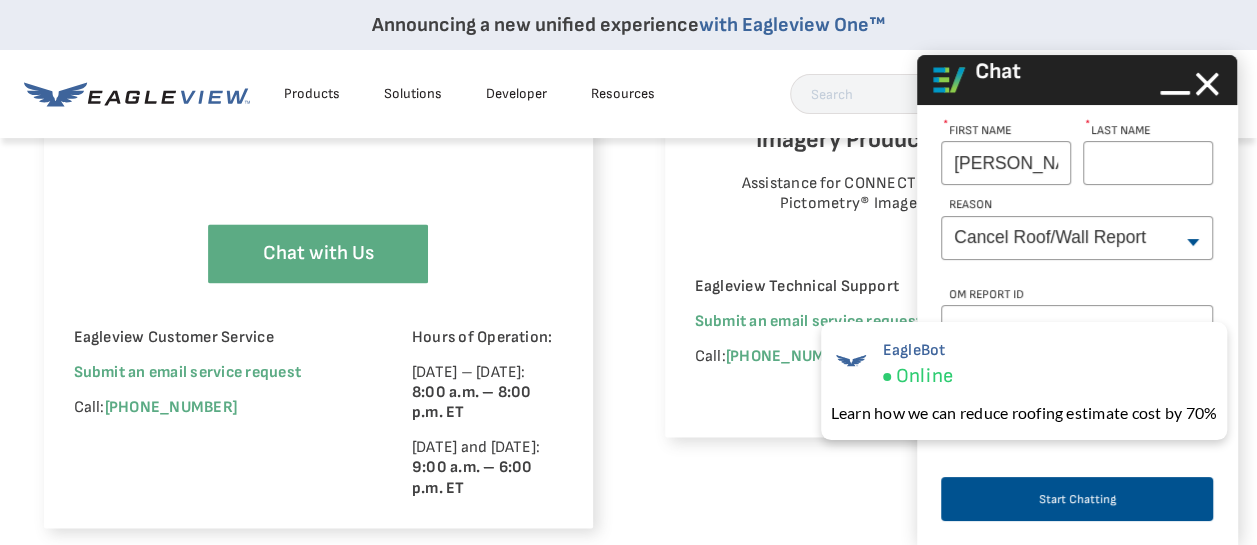 type on "[PERSON_NAME]" 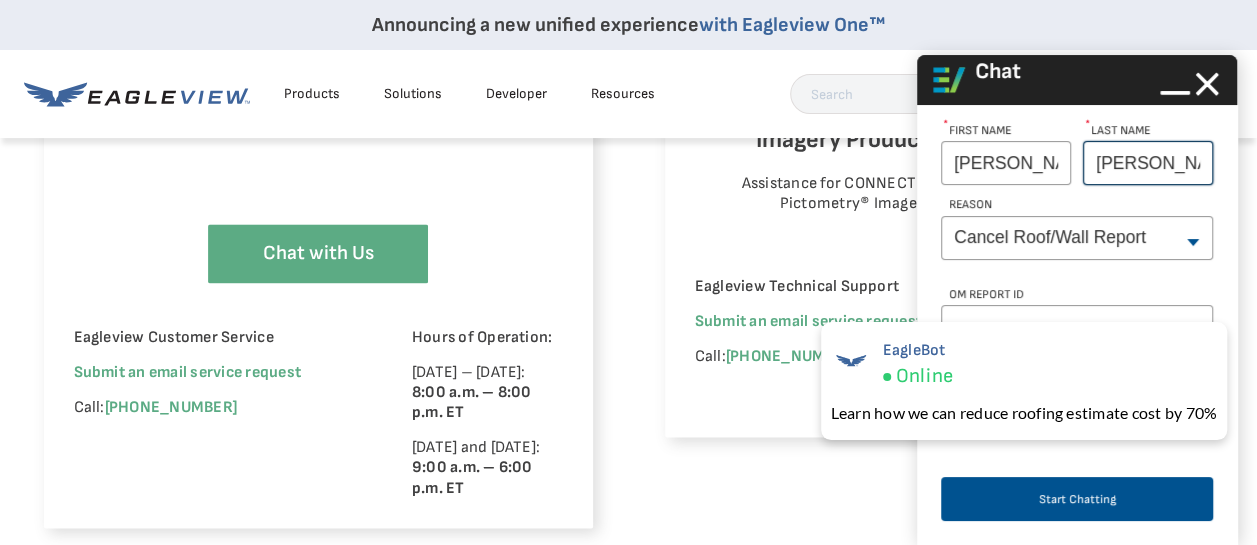type on "[PERSON_NAME]" 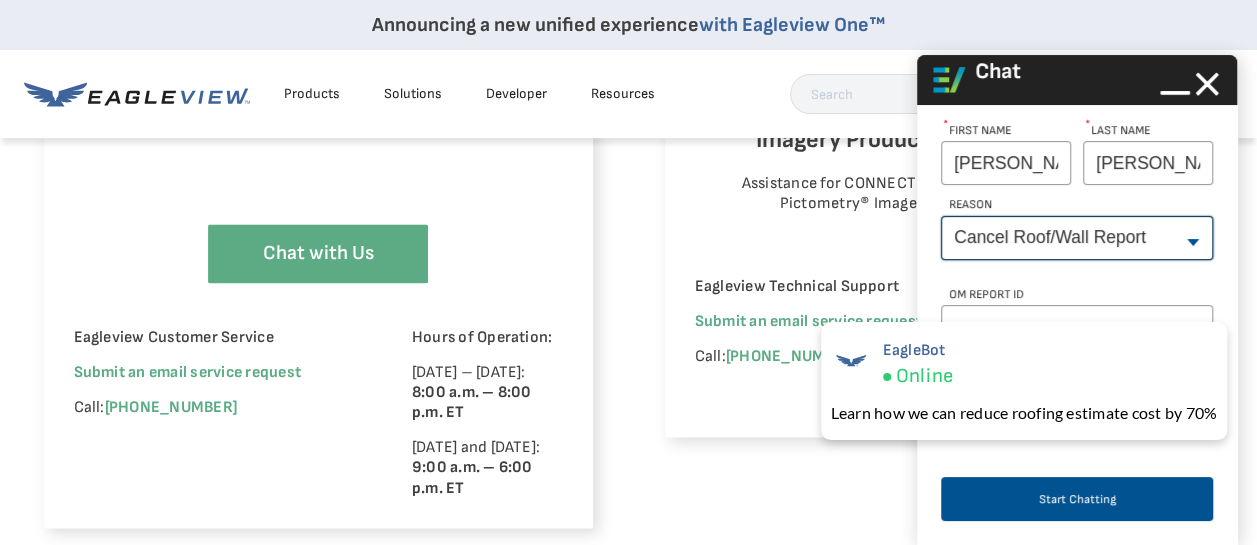 click on "--None-- Cancel Roof/Wall Report Document Request Invoice Request Missing Additional Structure Password Reset Pricing Question Refund Request Roof/Wall Report Status Sitemap Request Update Roof/Wall Report Address Wrong House on Report Xactimate Other Reason Xactimate Integration" at bounding box center [1077, 238] 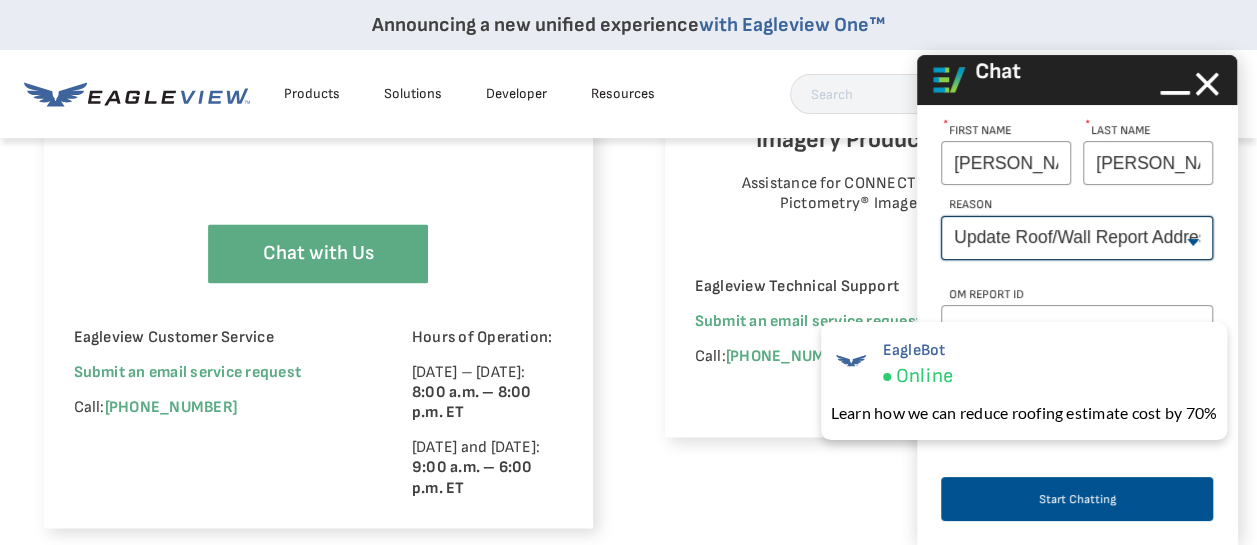 click on "--None-- Cancel Roof/Wall Report Document Request Invoice Request Missing Additional Structure Password Reset Pricing Question Refund Request Roof/Wall Report Status Sitemap Request Update Roof/Wall Report Address Wrong House on Report Xactimate Other Reason Xactimate Integration" at bounding box center (1077, 238) 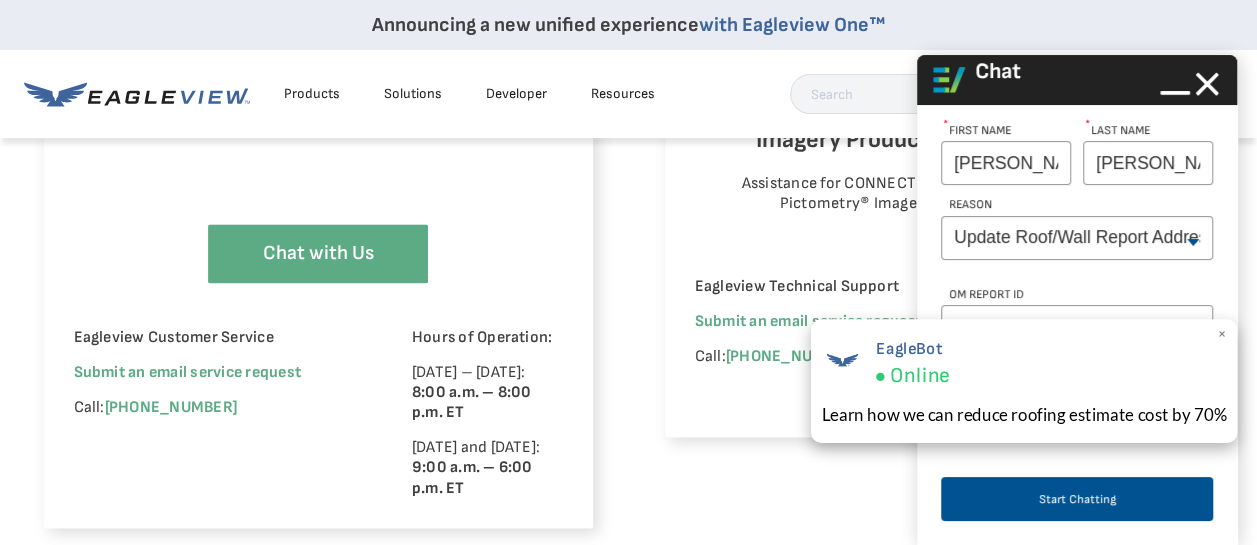 click on "×" at bounding box center (1221, 334) 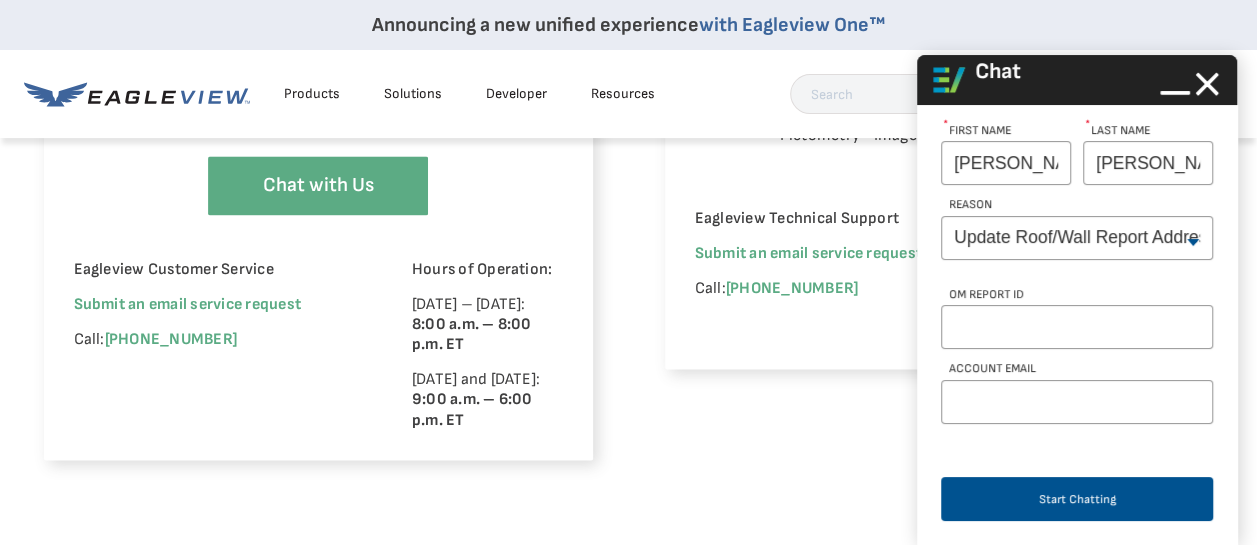scroll, scrollTop: 1500, scrollLeft: 0, axis: vertical 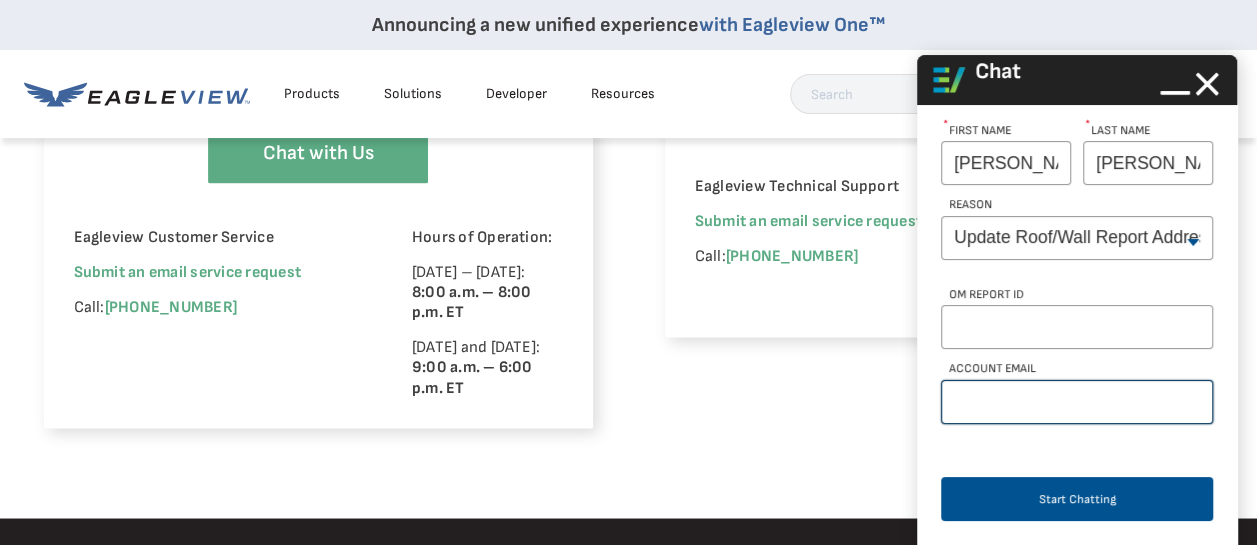 click on "Account Email" at bounding box center [1077, 402] 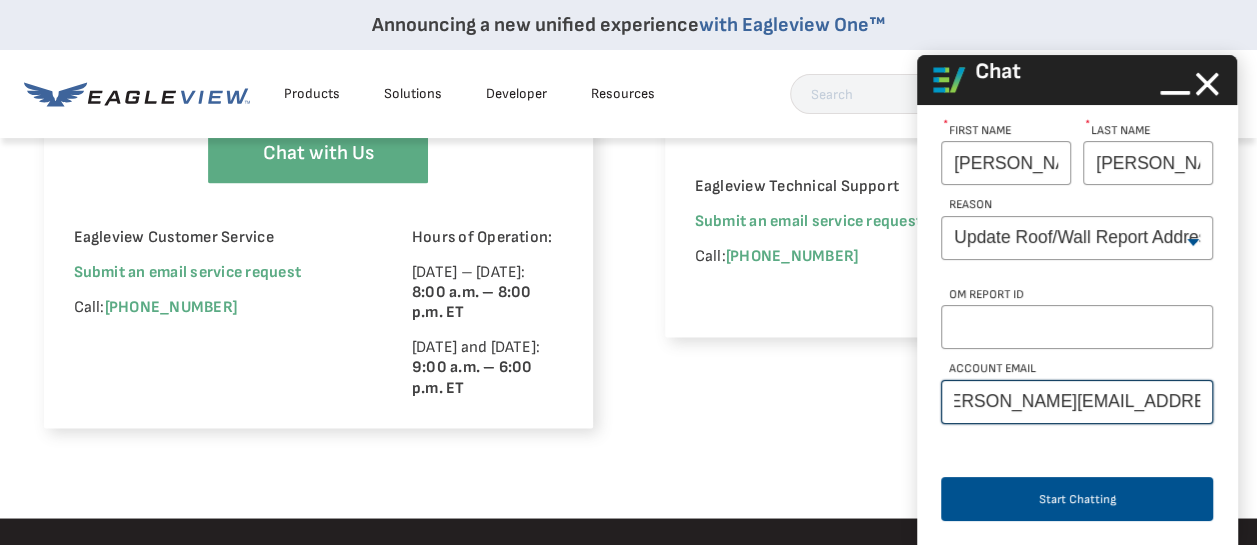 scroll, scrollTop: 0, scrollLeft: 30, axis: horizontal 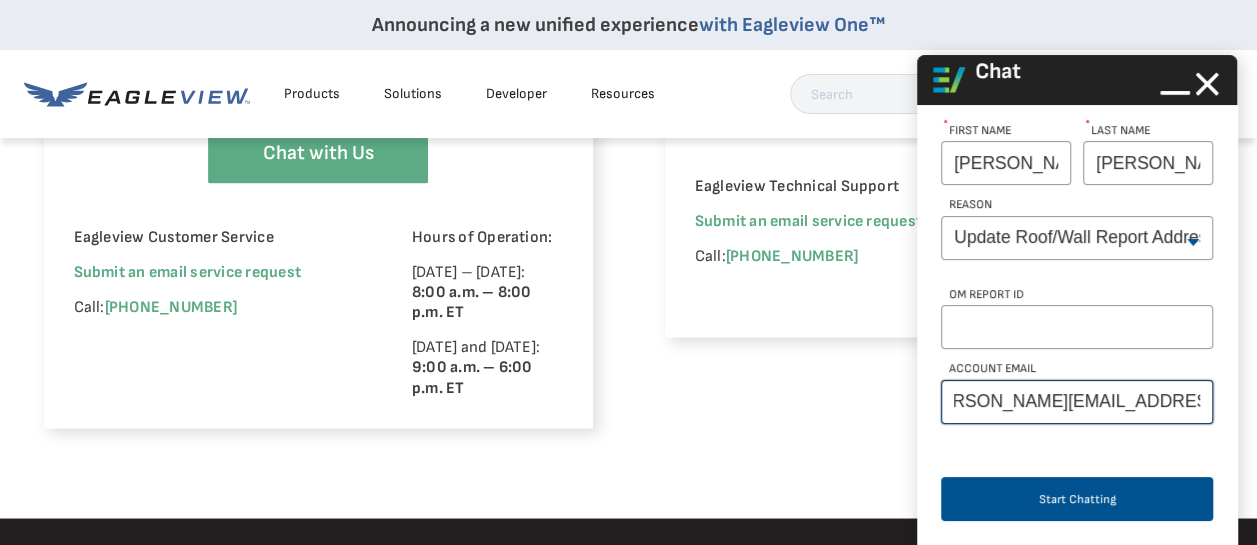type on "arnita.wilson.vaekdf@statefarm.con" 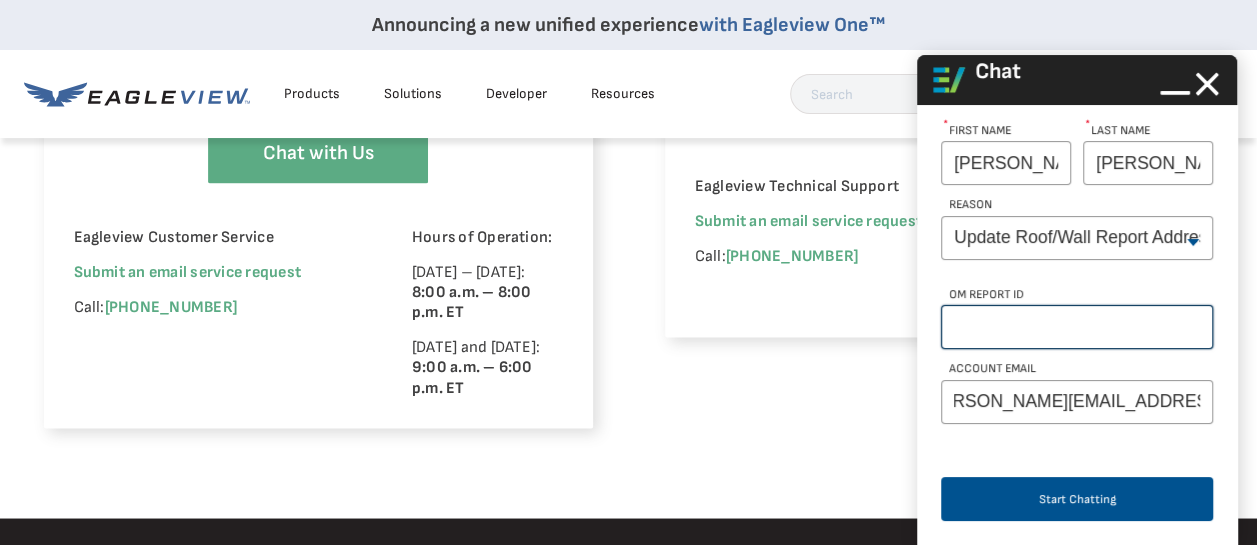 click on "OM Report Id" at bounding box center [1077, 327] 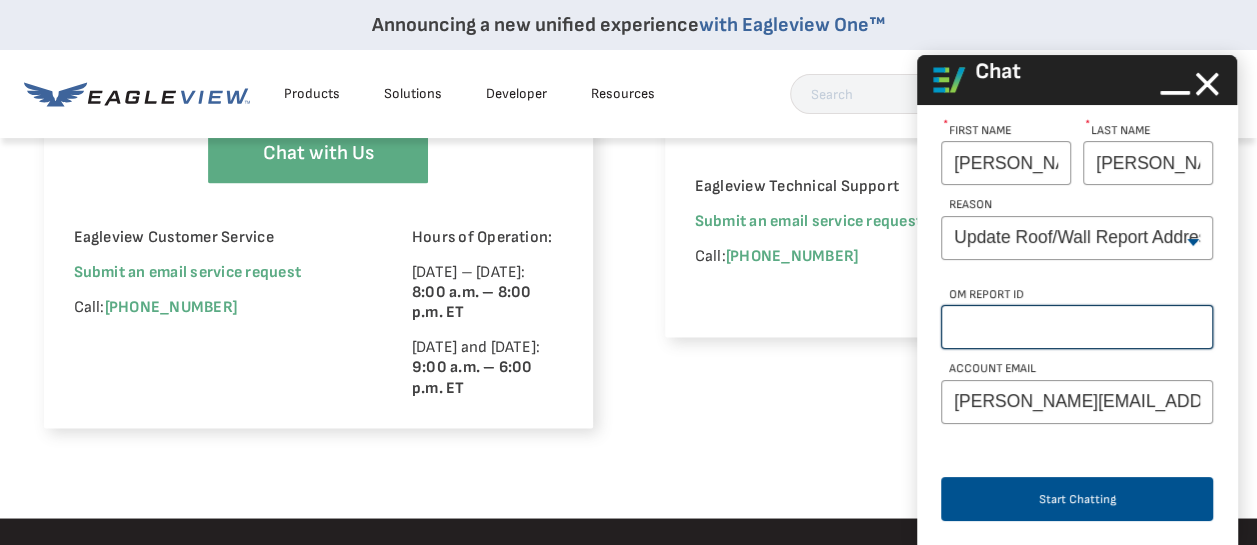 click on "OM Report Id" at bounding box center (1077, 327) 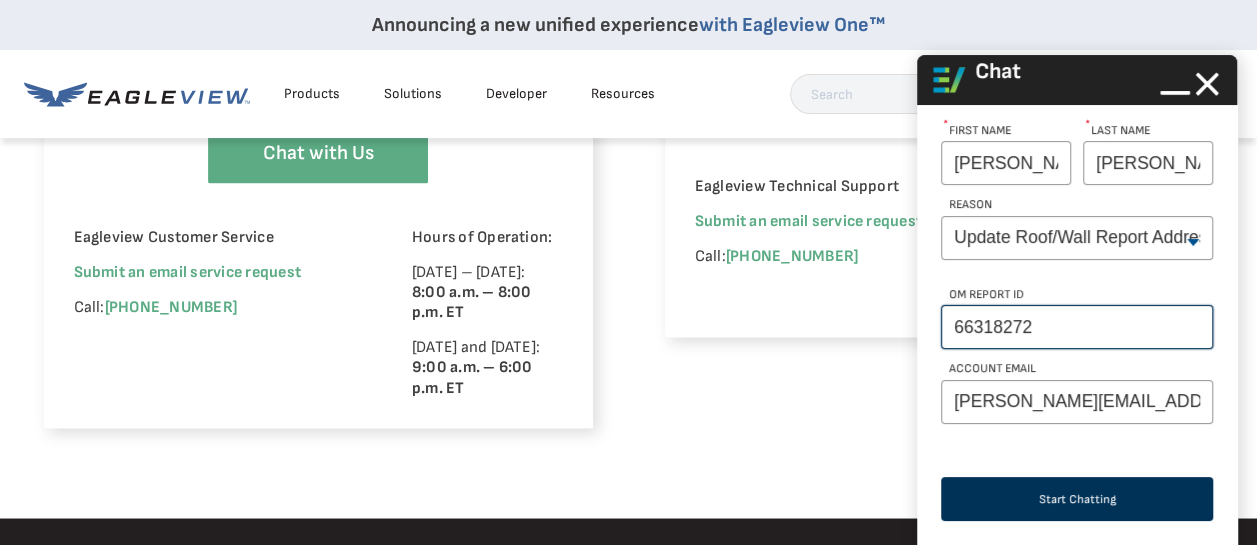 type on "66318272" 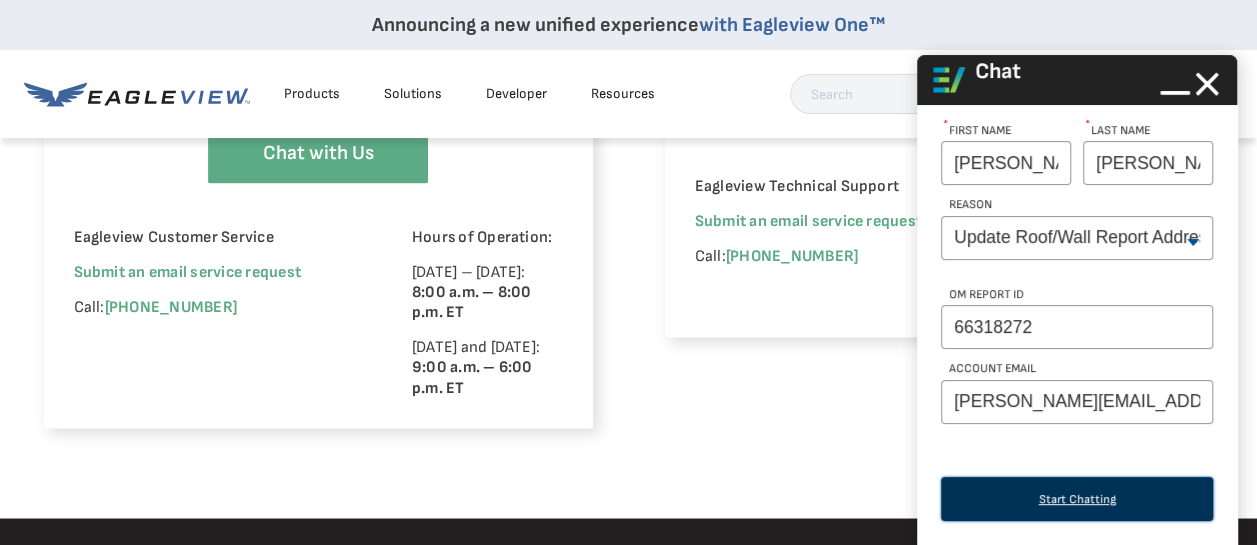 click on "Start Chatting" at bounding box center [1077, 499] 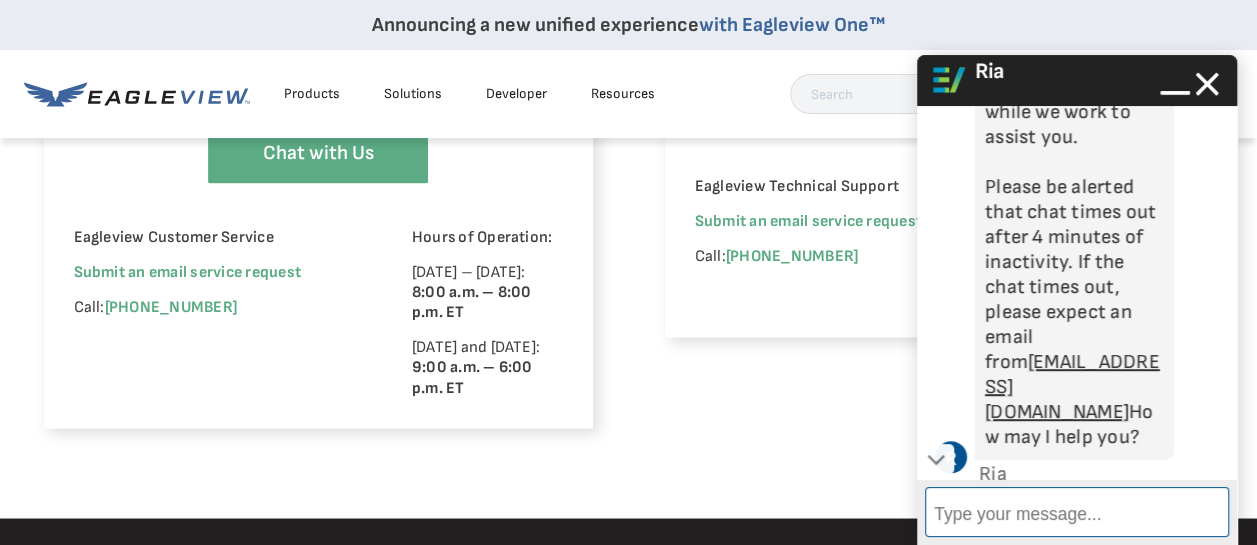 scroll, scrollTop: 394, scrollLeft: 0, axis: vertical 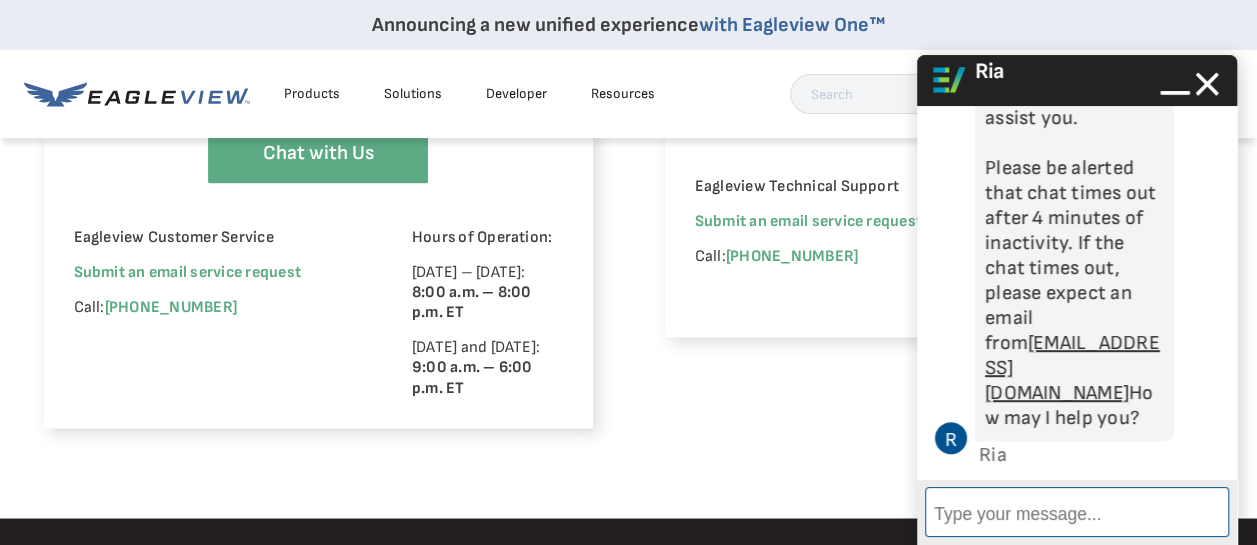 click on "Enter Message" at bounding box center (1077, 512) 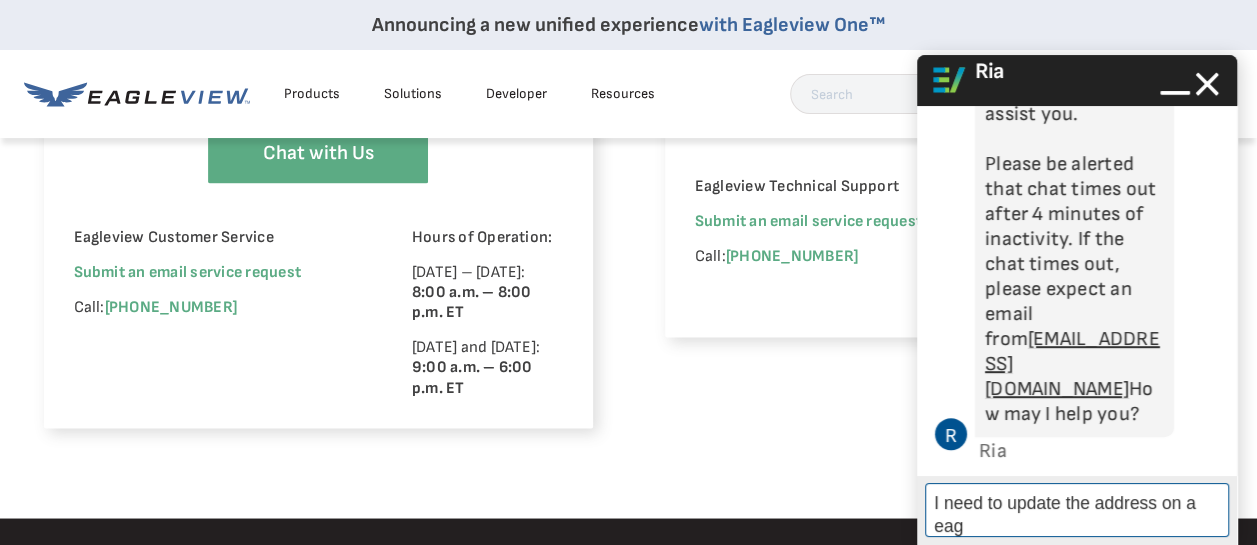 scroll, scrollTop: 399, scrollLeft: 0, axis: vertical 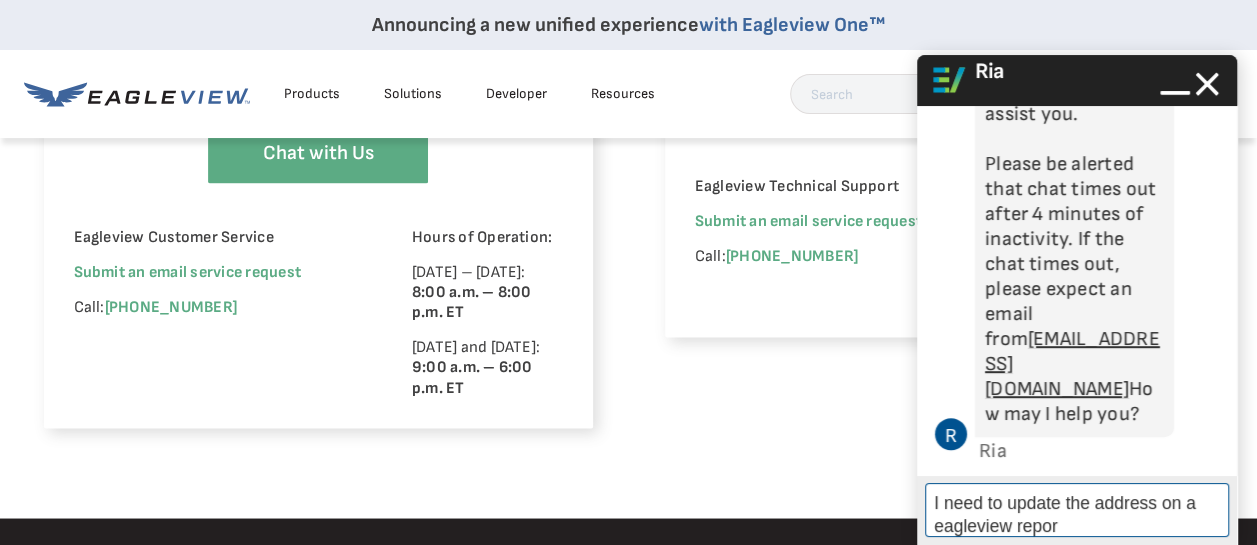 type on "I need to update the address on a eagleview report" 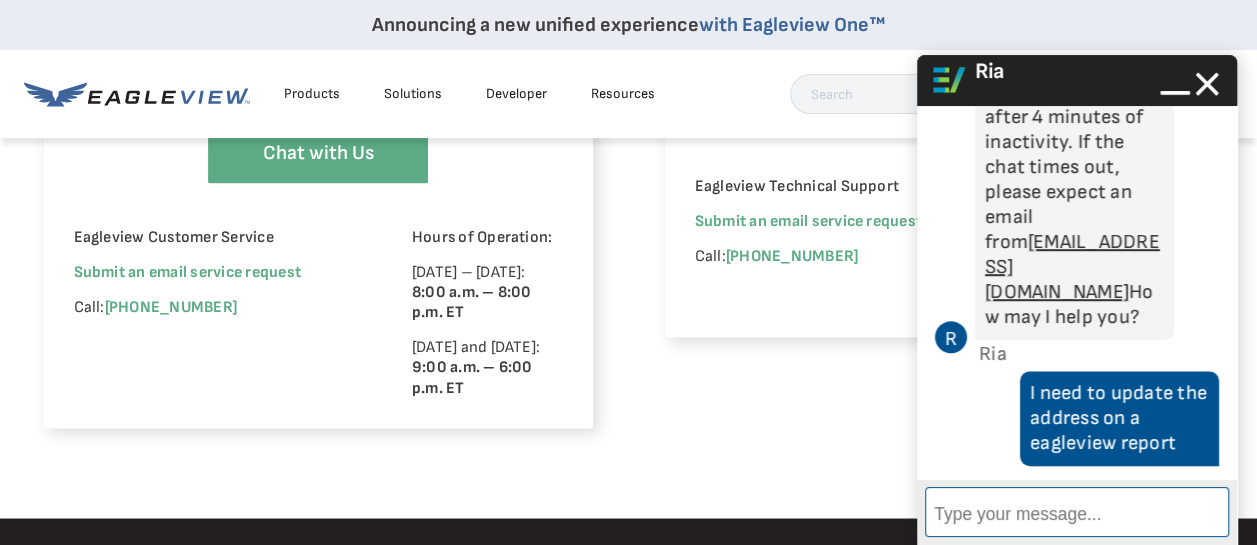scroll, scrollTop: 548, scrollLeft: 0, axis: vertical 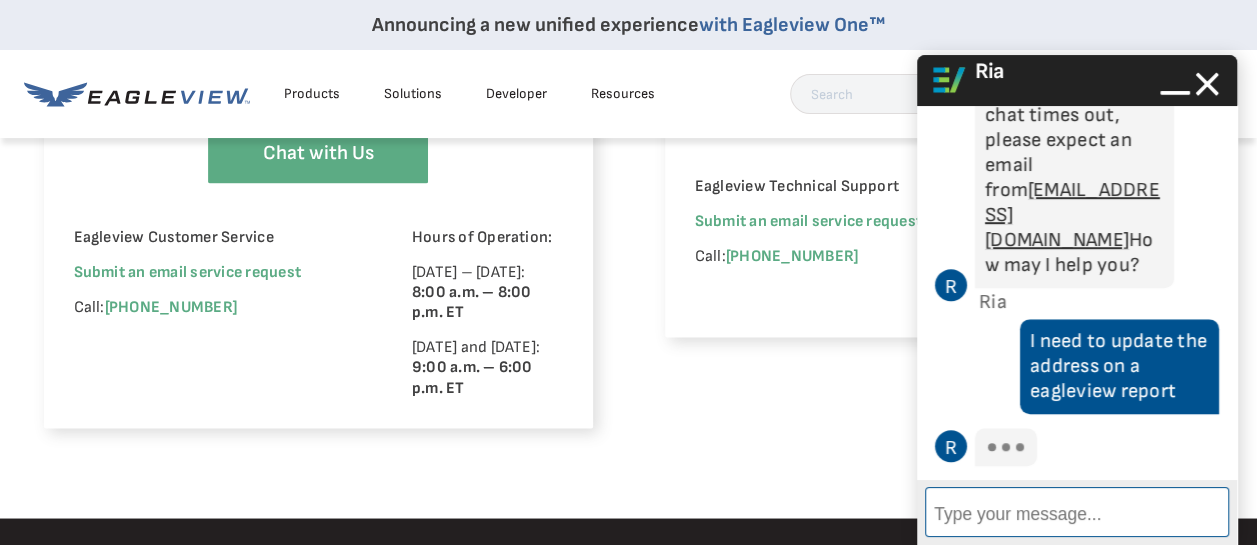 click on "Enter Message" at bounding box center [1077, 512] 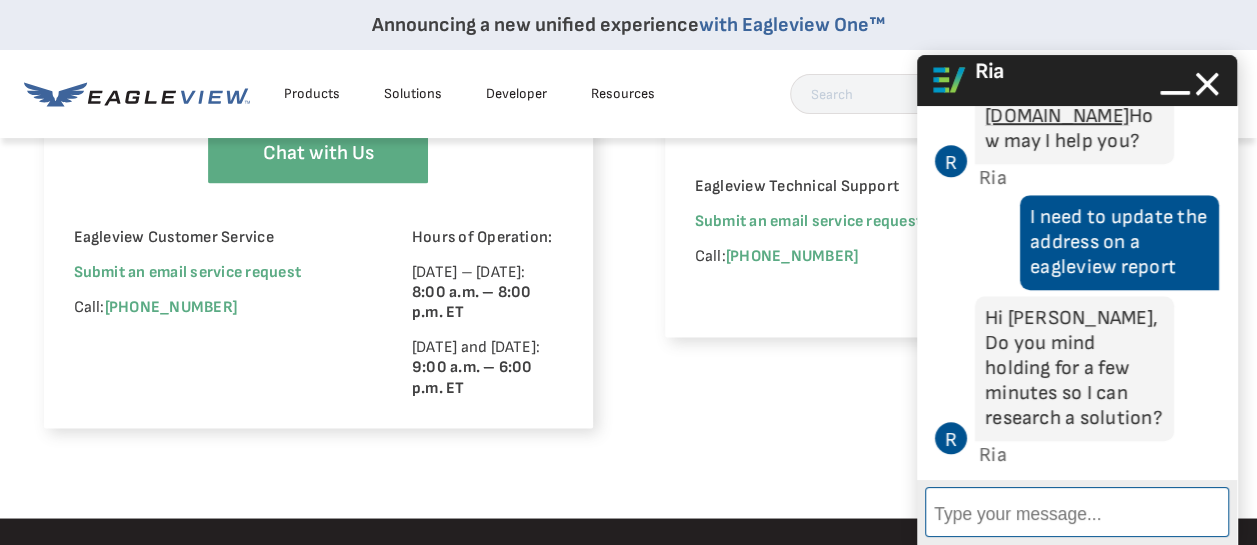 scroll, scrollTop: 672, scrollLeft: 0, axis: vertical 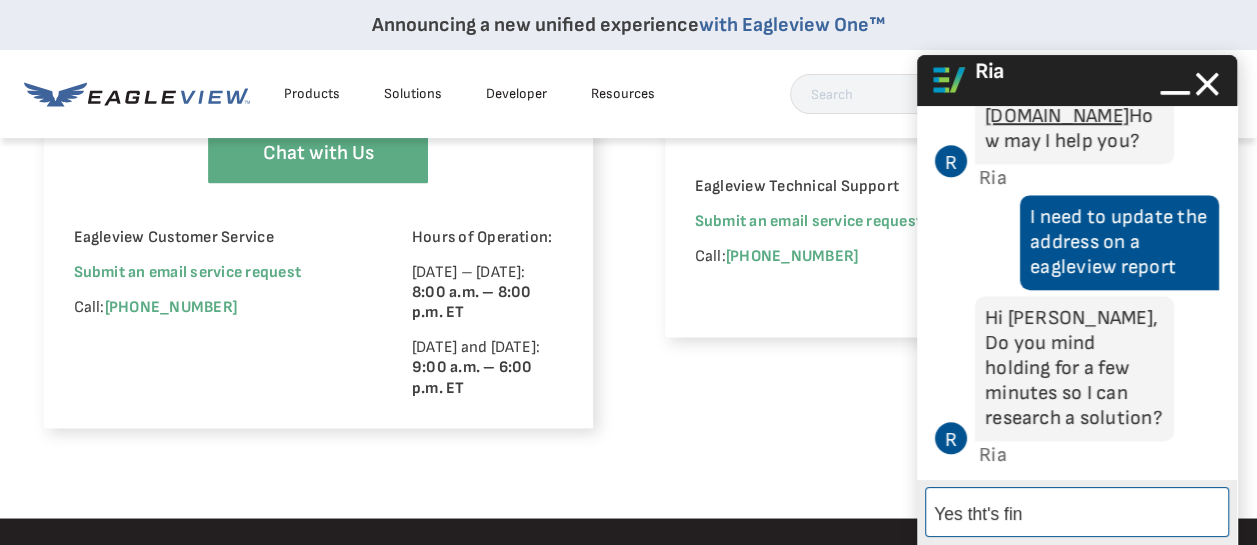 type on "Yes tht's fine" 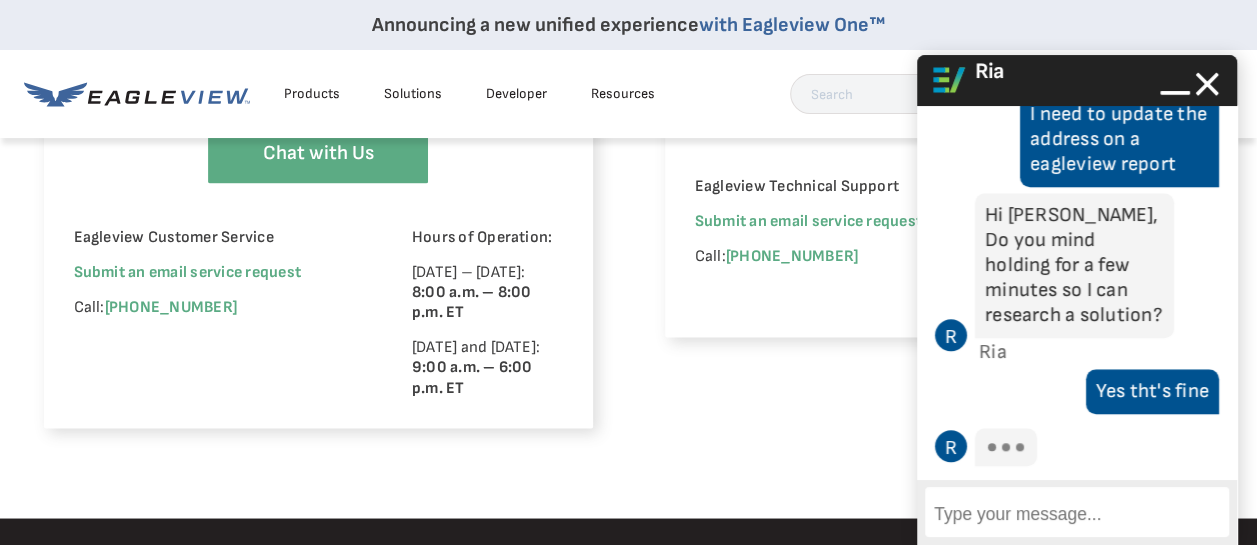 scroll, scrollTop: 849, scrollLeft: 0, axis: vertical 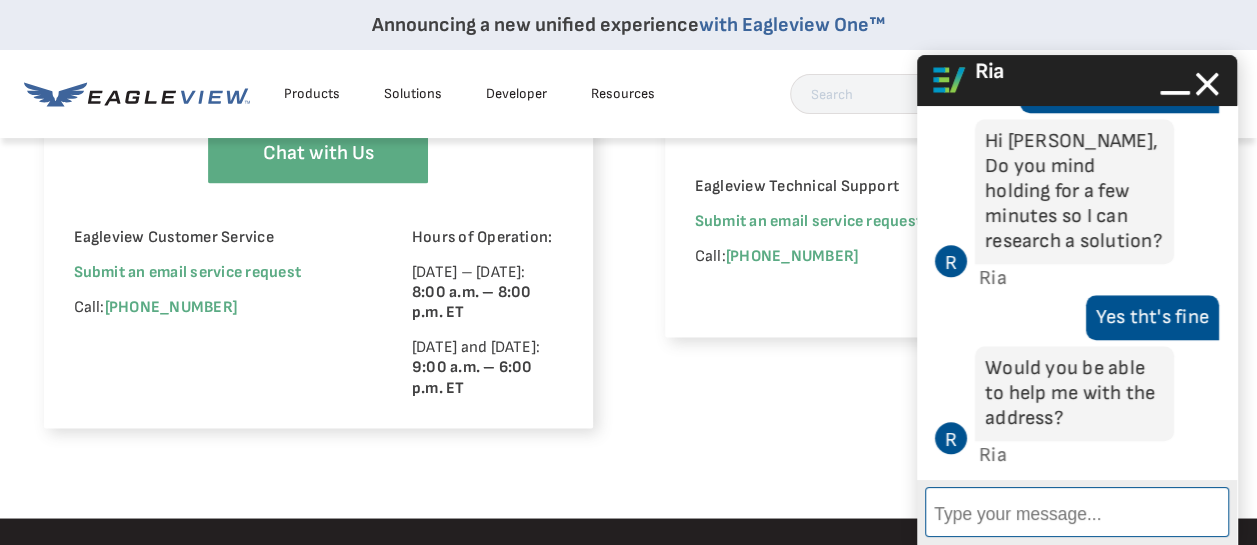 click on "Enter Message" at bounding box center [1077, 512] 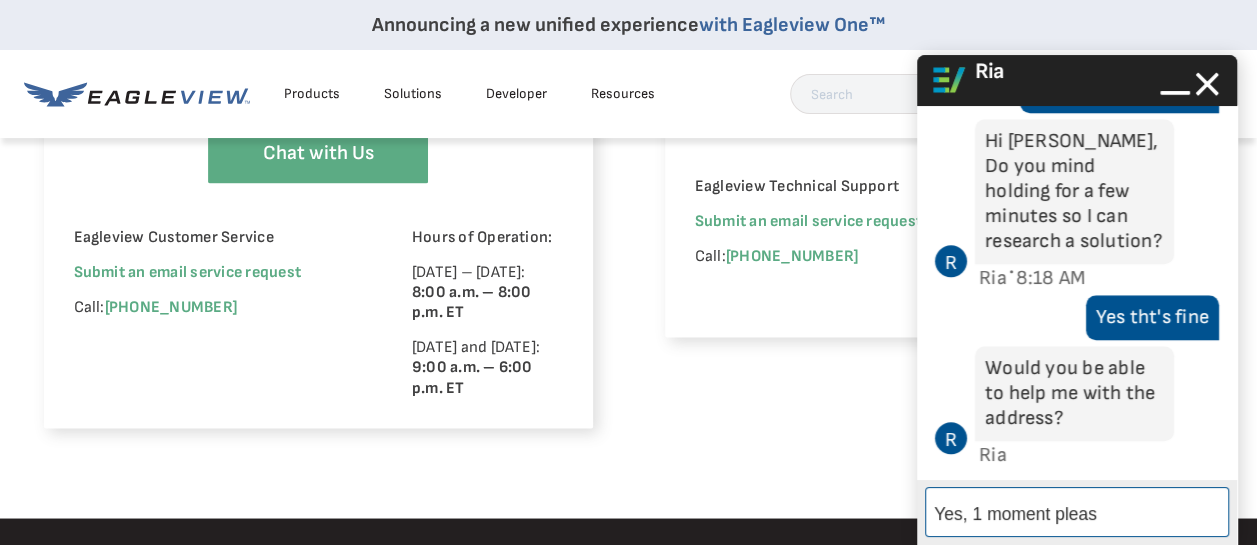 type on "Yes, 1 moment please" 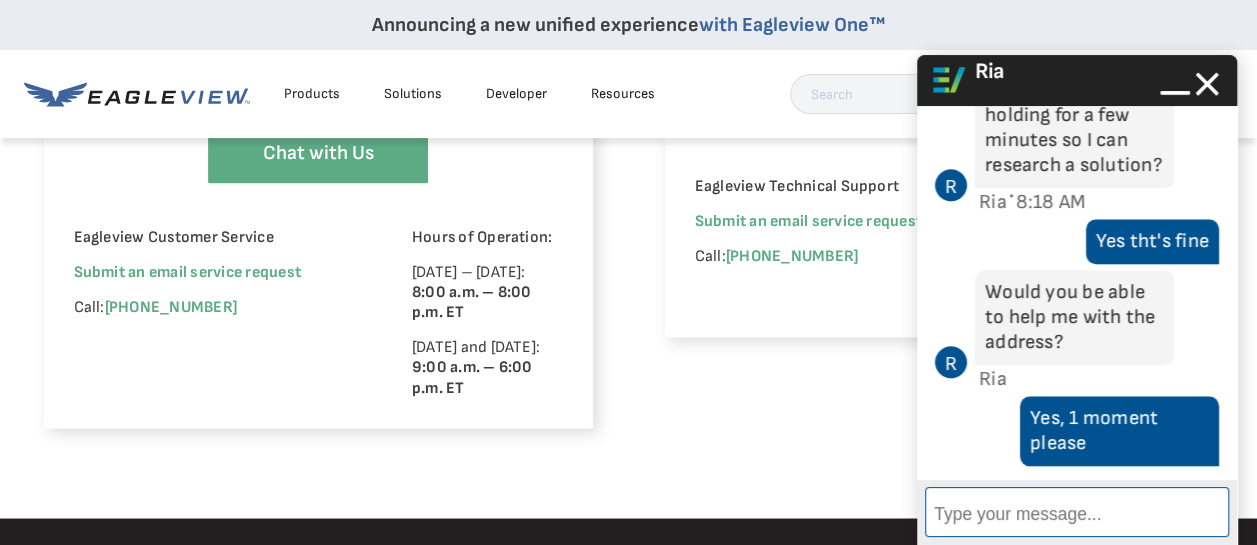 scroll, scrollTop: 925, scrollLeft: 0, axis: vertical 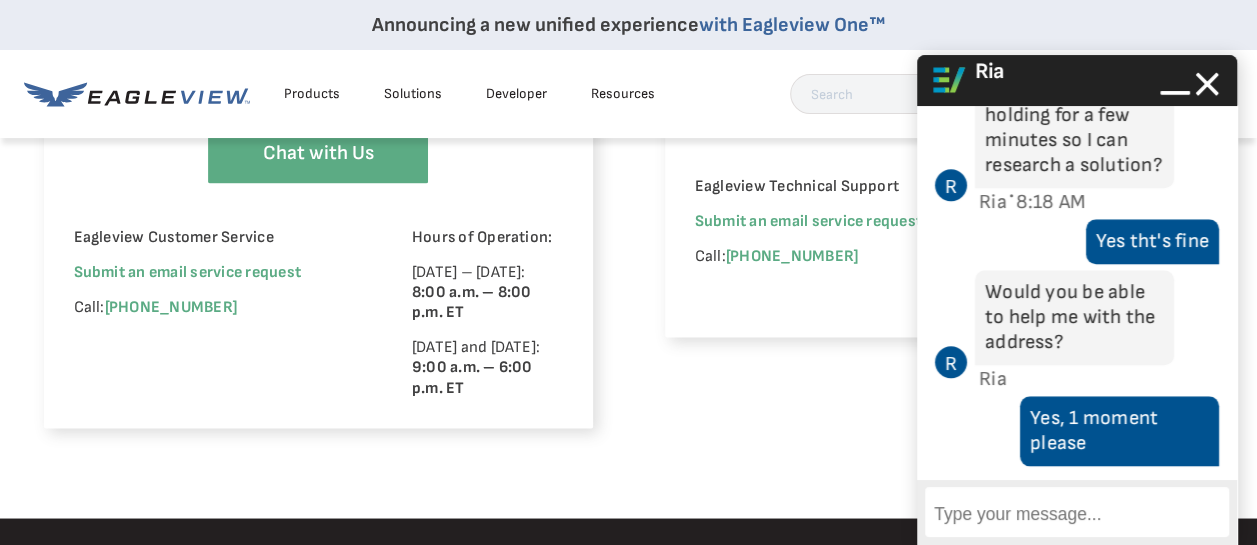 click on "Enter Message" at bounding box center (1077, 512) 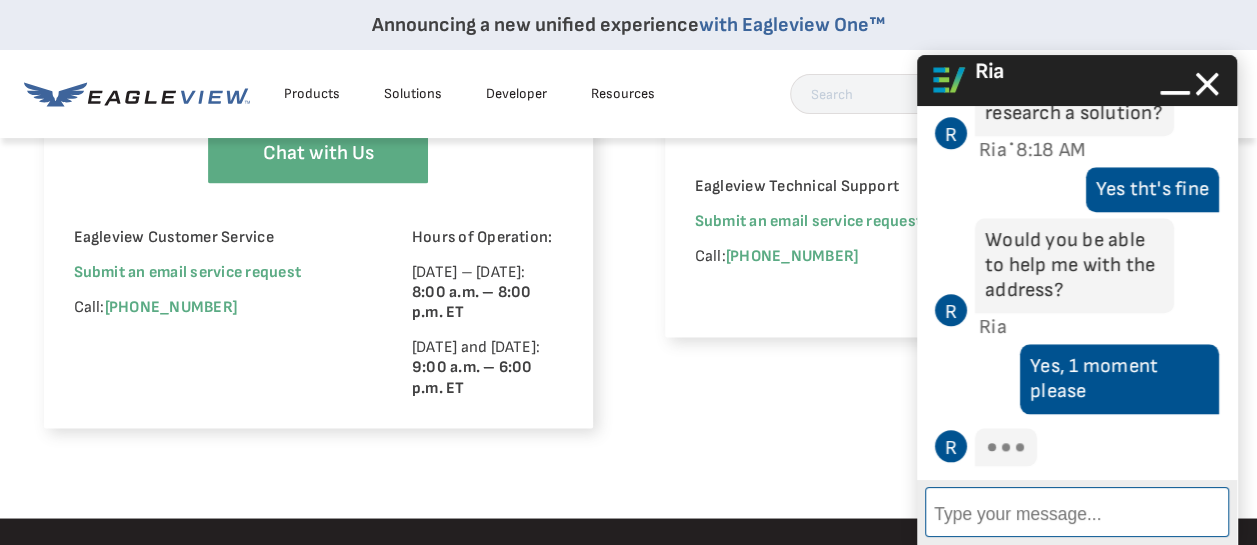 scroll, scrollTop: 977, scrollLeft: 0, axis: vertical 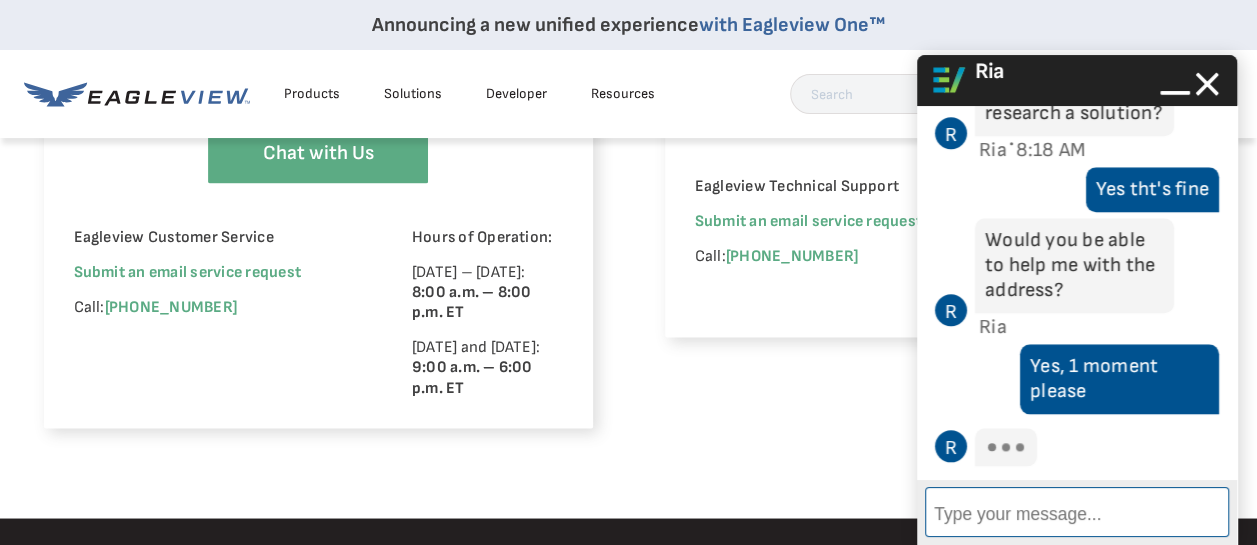 paste on "16110 9TH AVE N PLYMOUTH MN 55447" 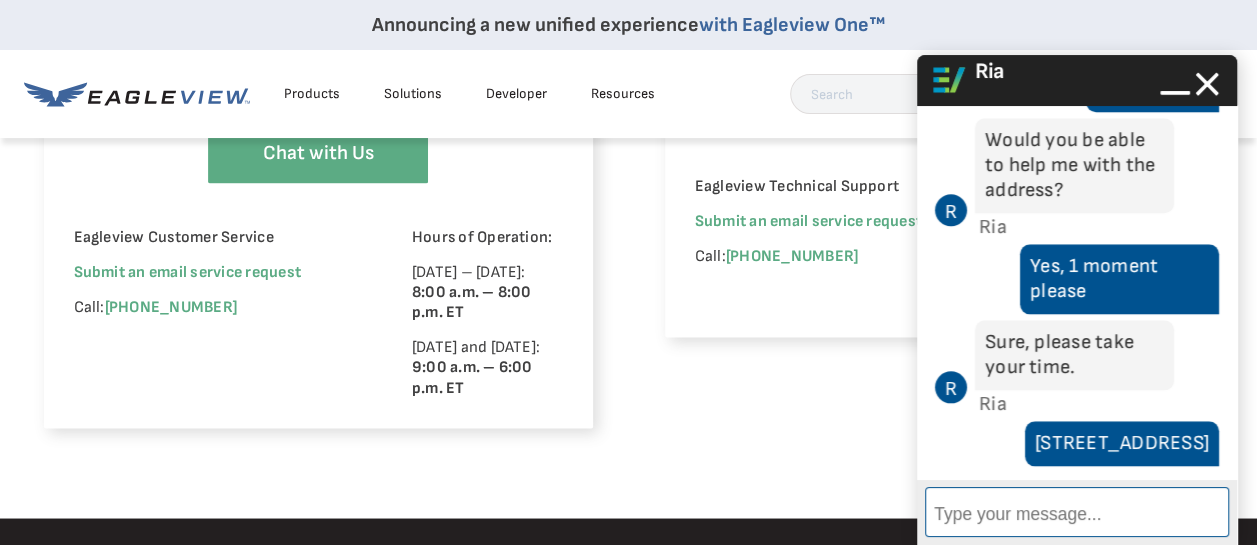 scroll, scrollTop: 1127, scrollLeft: 0, axis: vertical 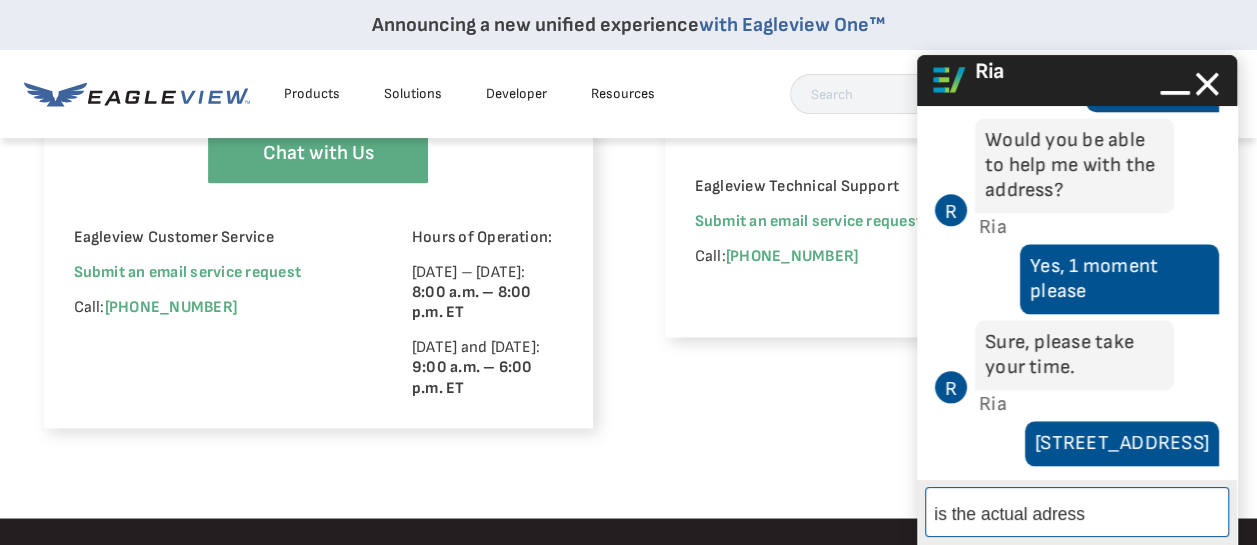 type on "is the actual address" 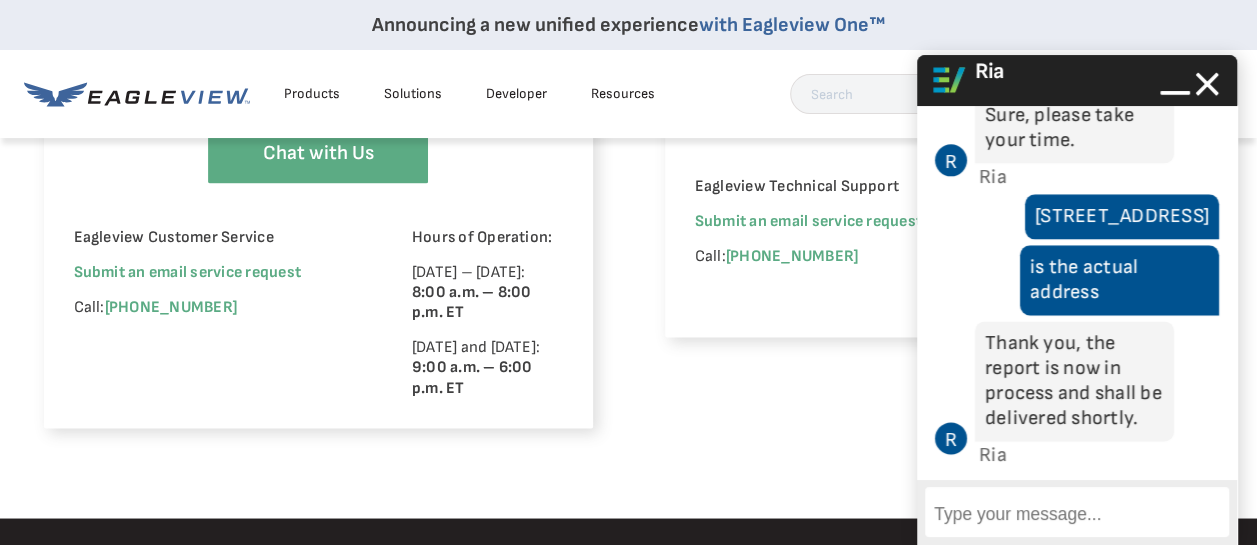 scroll, scrollTop: 1404, scrollLeft: 0, axis: vertical 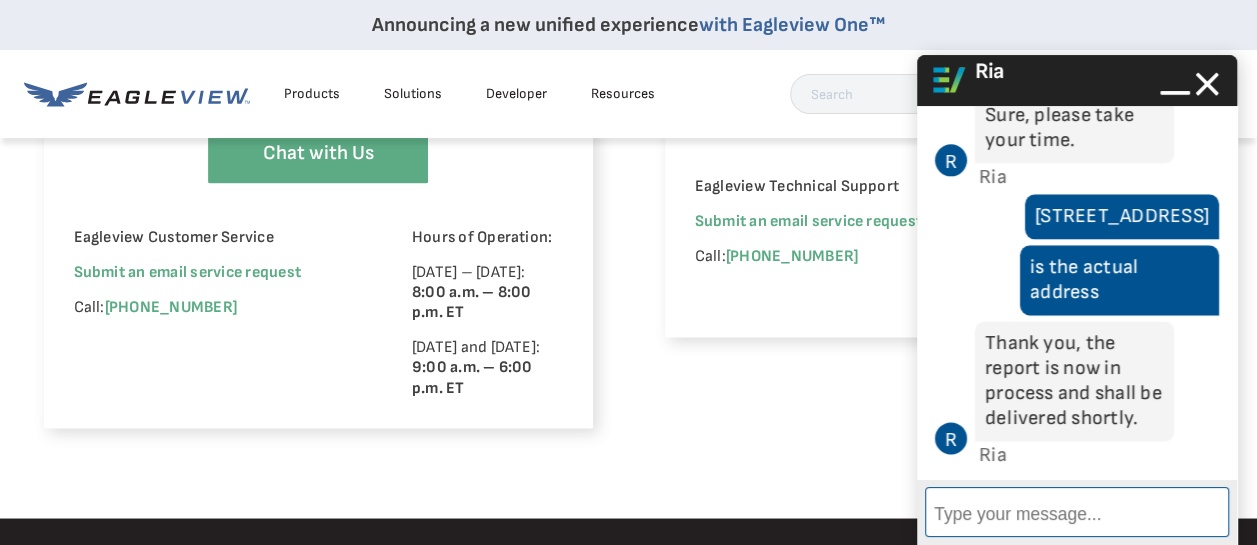 click on "Enter Message" at bounding box center (1077, 512) 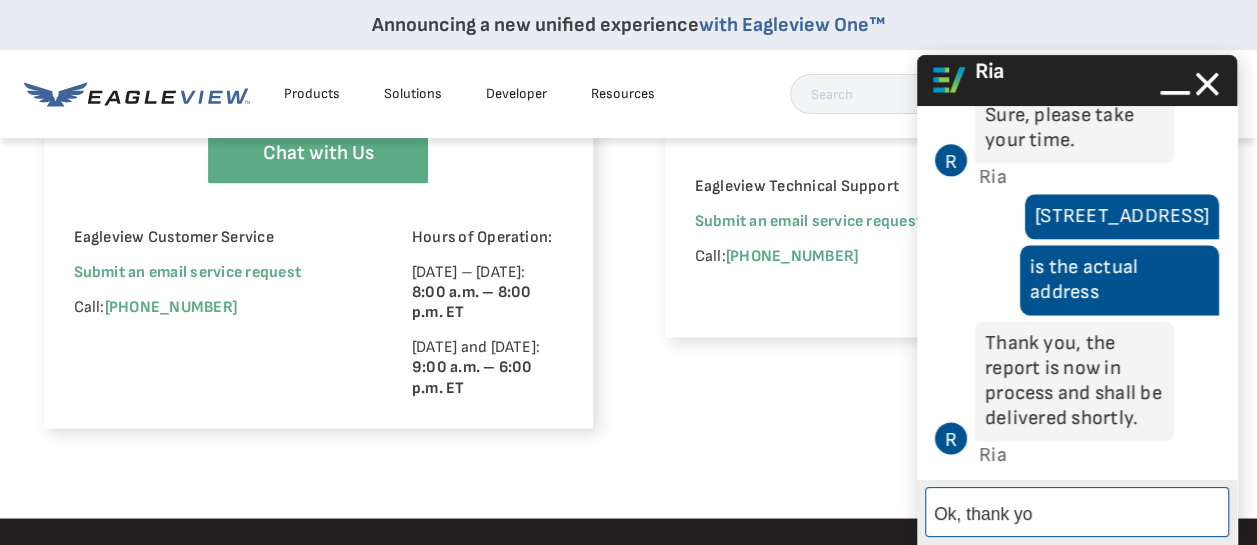 type on "Ok, thank you" 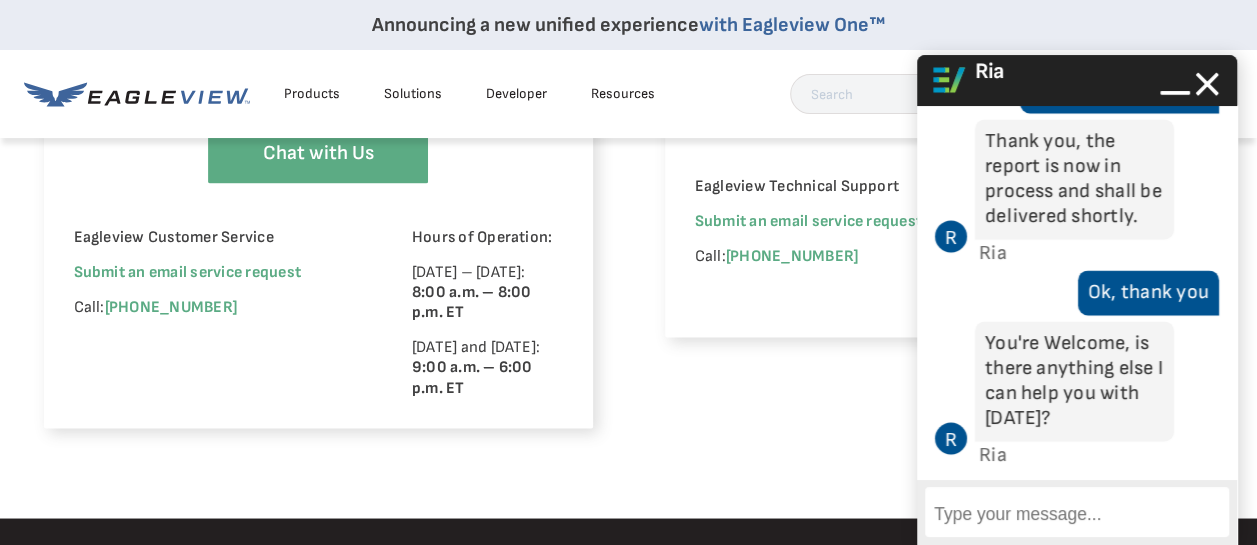 scroll, scrollTop: 1606, scrollLeft: 0, axis: vertical 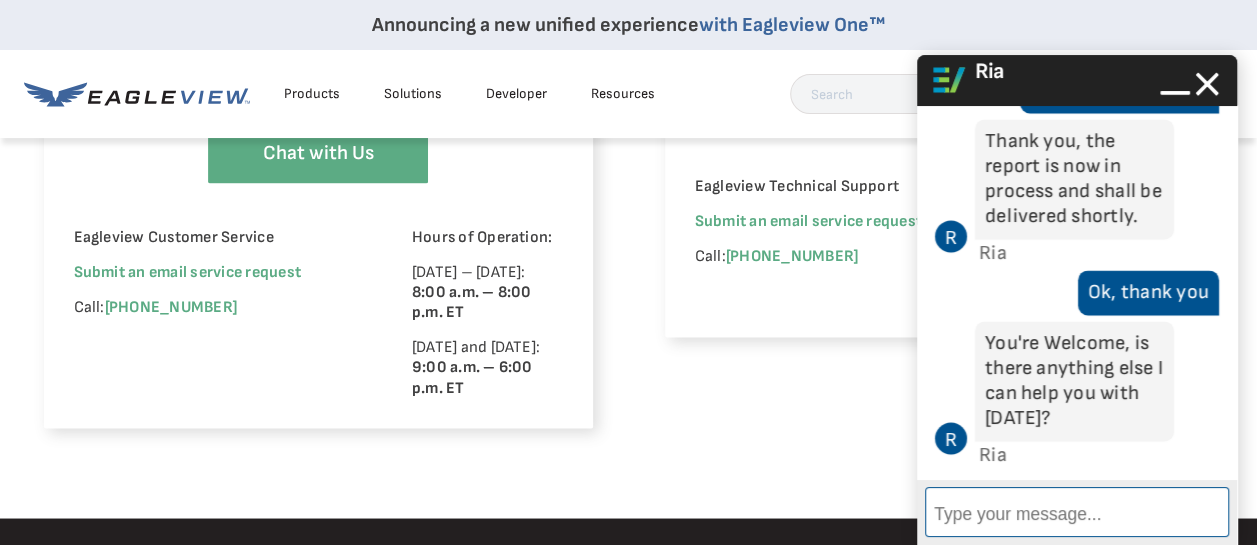 click on "Enter Message" at bounding box center (1077, 512) 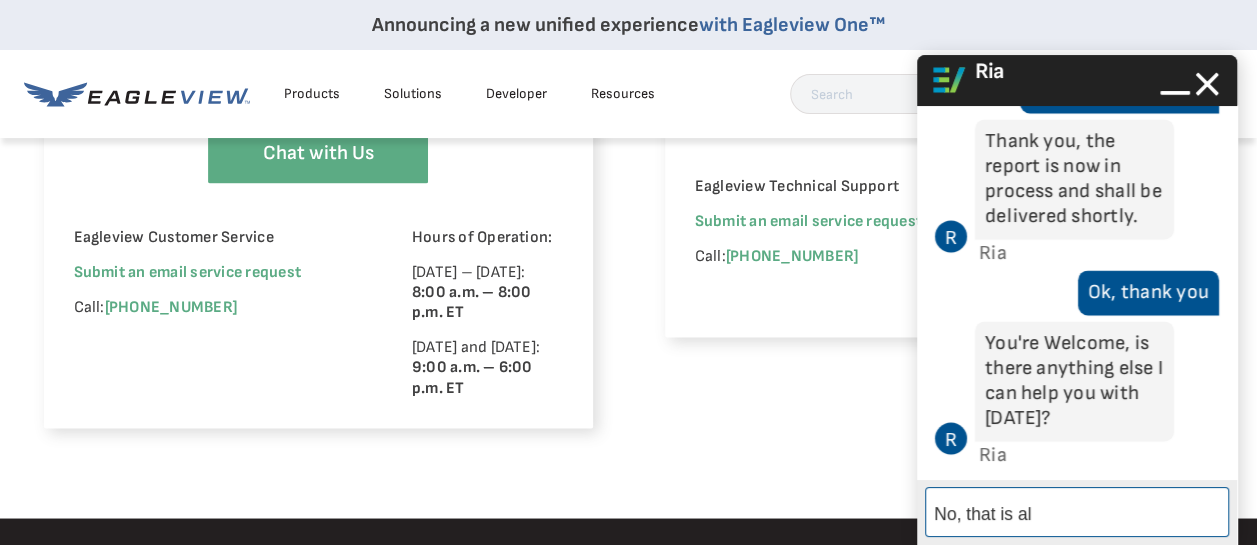type on "No, that is all" 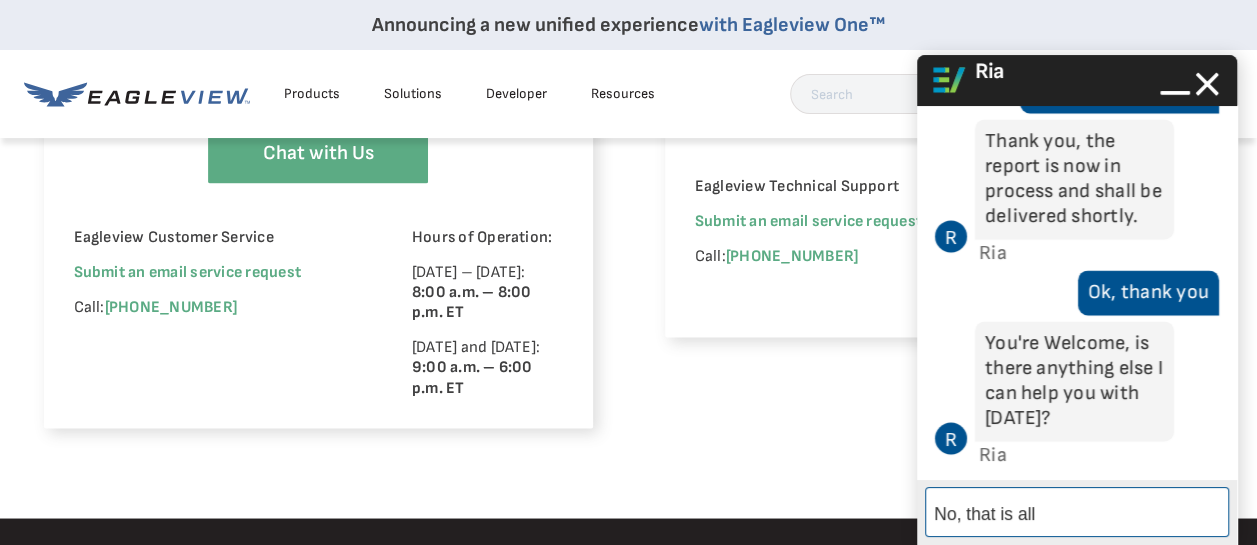 type 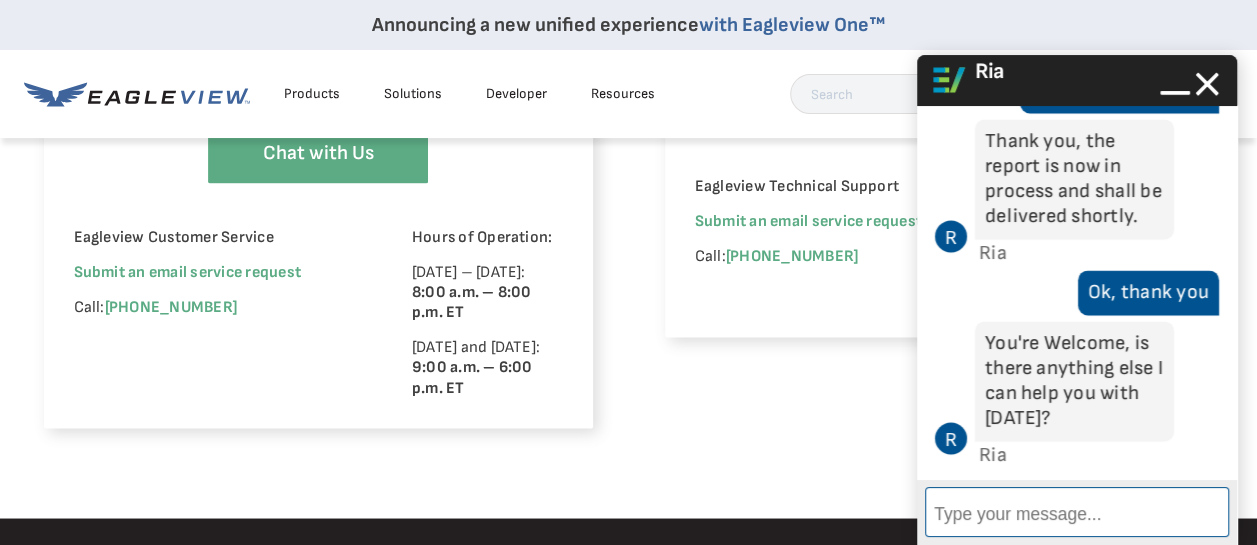 scroll, scrollTop: 1657, scrollLeft: 0, axis: vertical 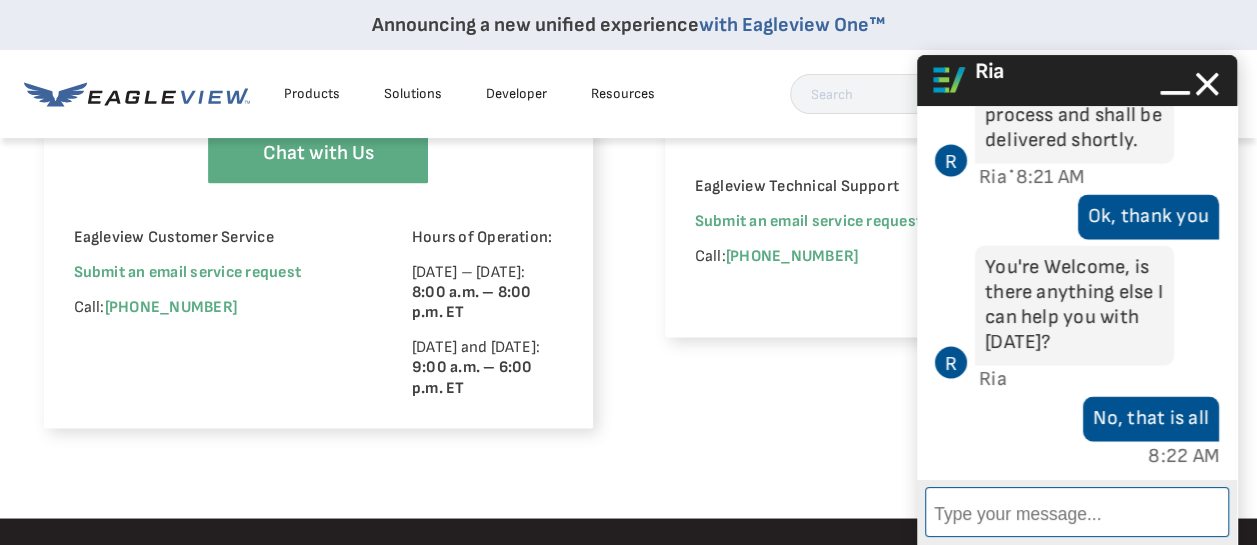 click on "Enter Message" at bounding box center (1077, 512) 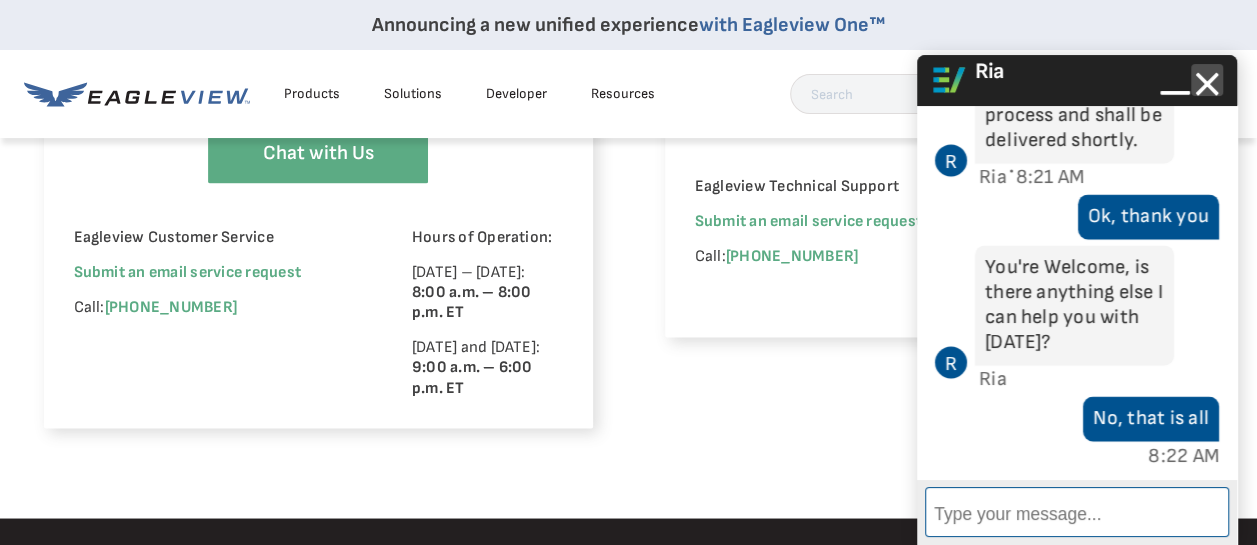 click 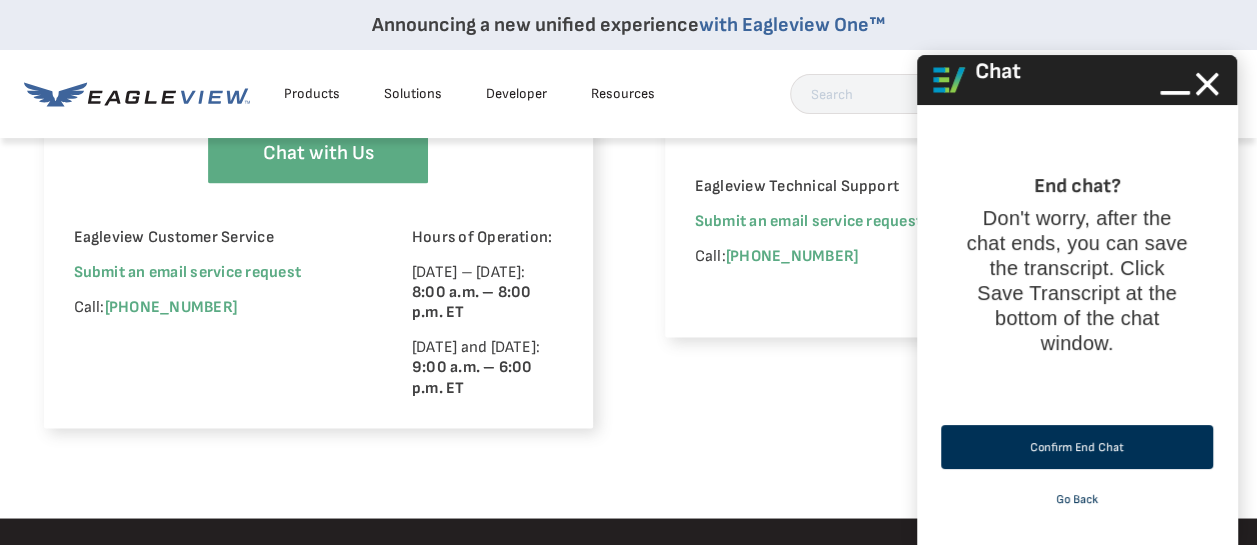 click on "Confirm End Chat" at bounding box center [1077, 447] 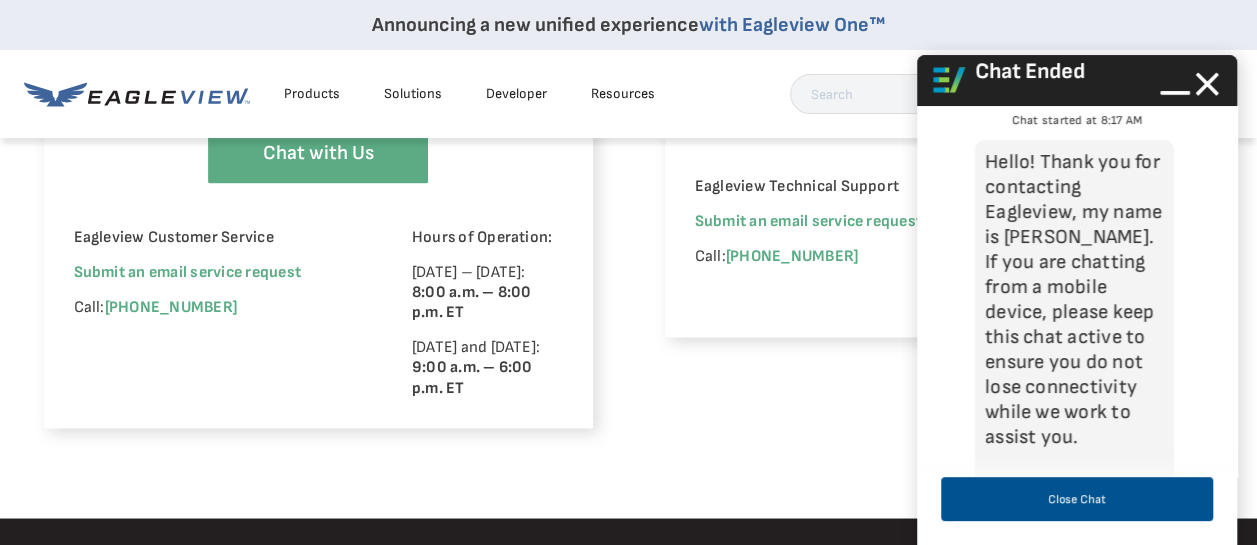 scroll, scrollTop: 1725, scrollLeft: 0, axis: vertical 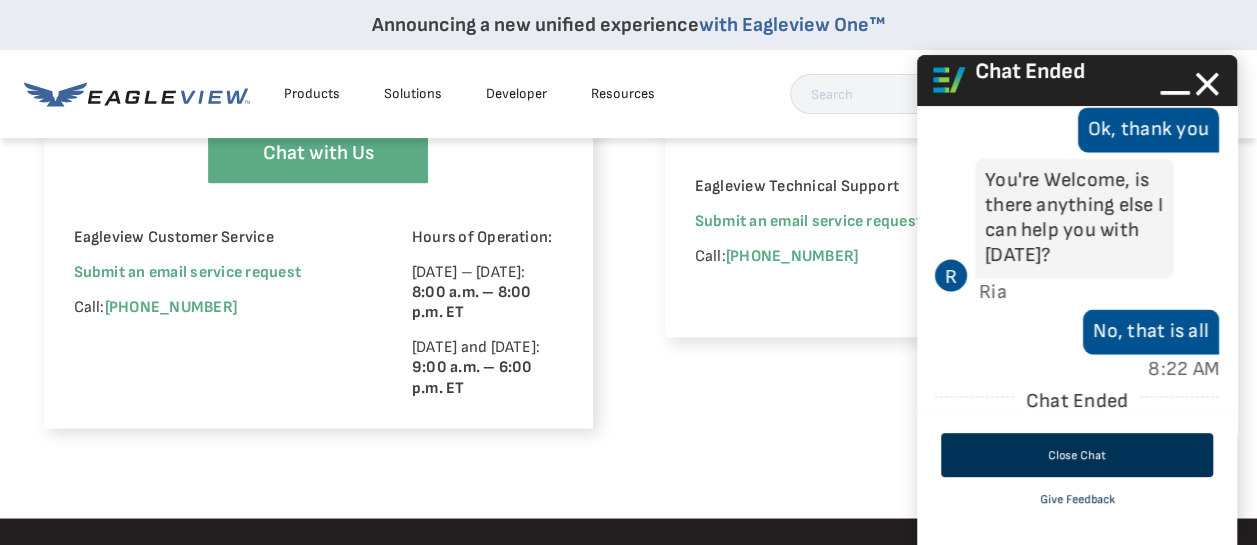 click on "Close Chat" at bounding box center [1077, 455] 